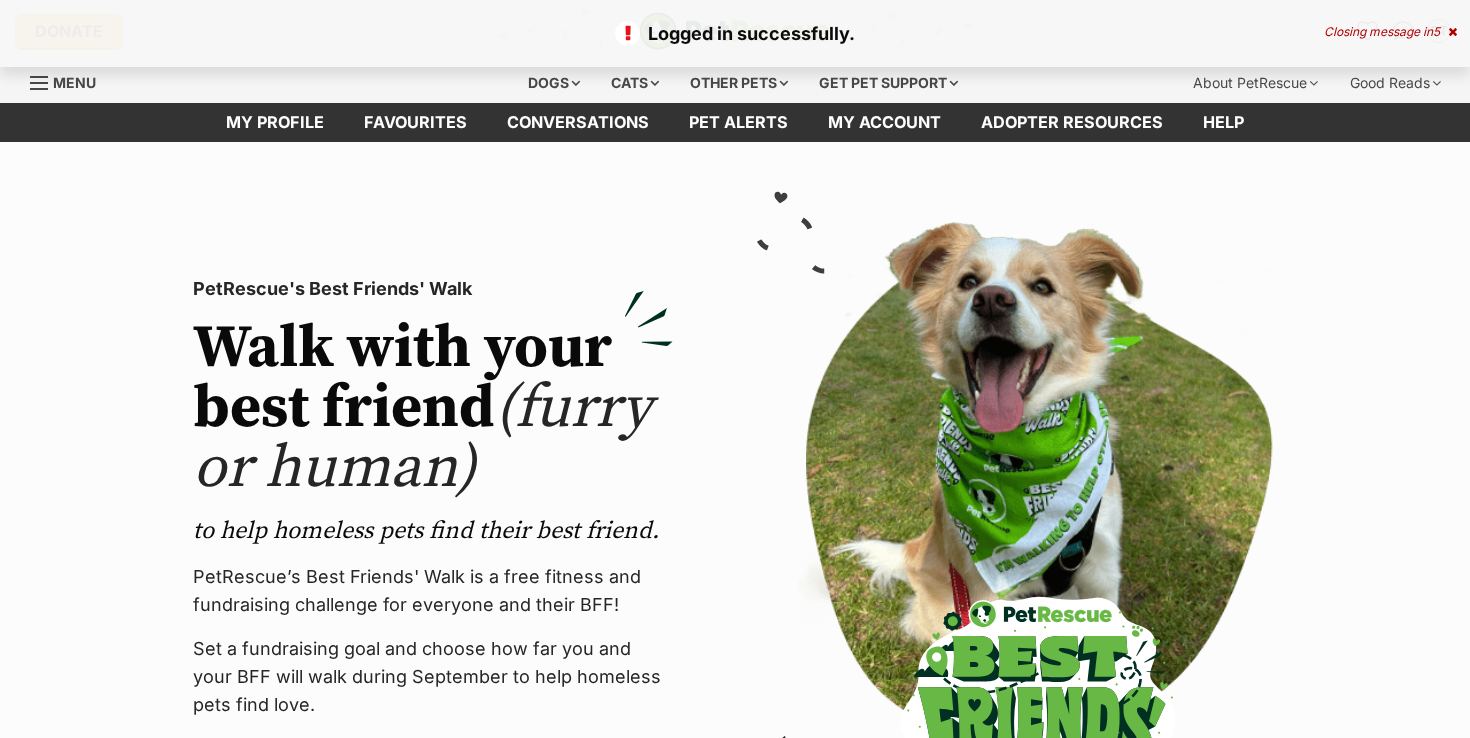scroll, scrollTop: 6, scrollLeft: 0, axis: vertical 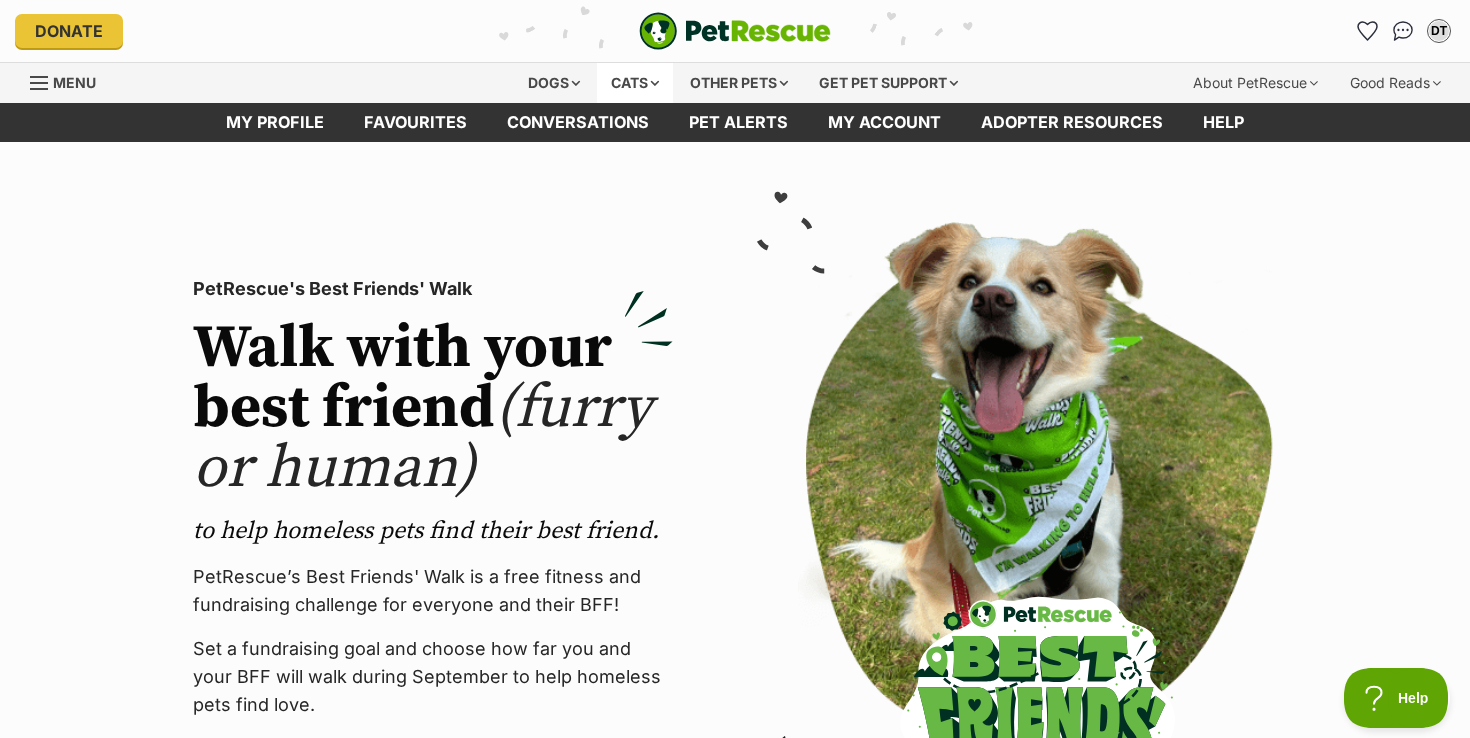 click on "Cats" at bounding box center [635, 83] 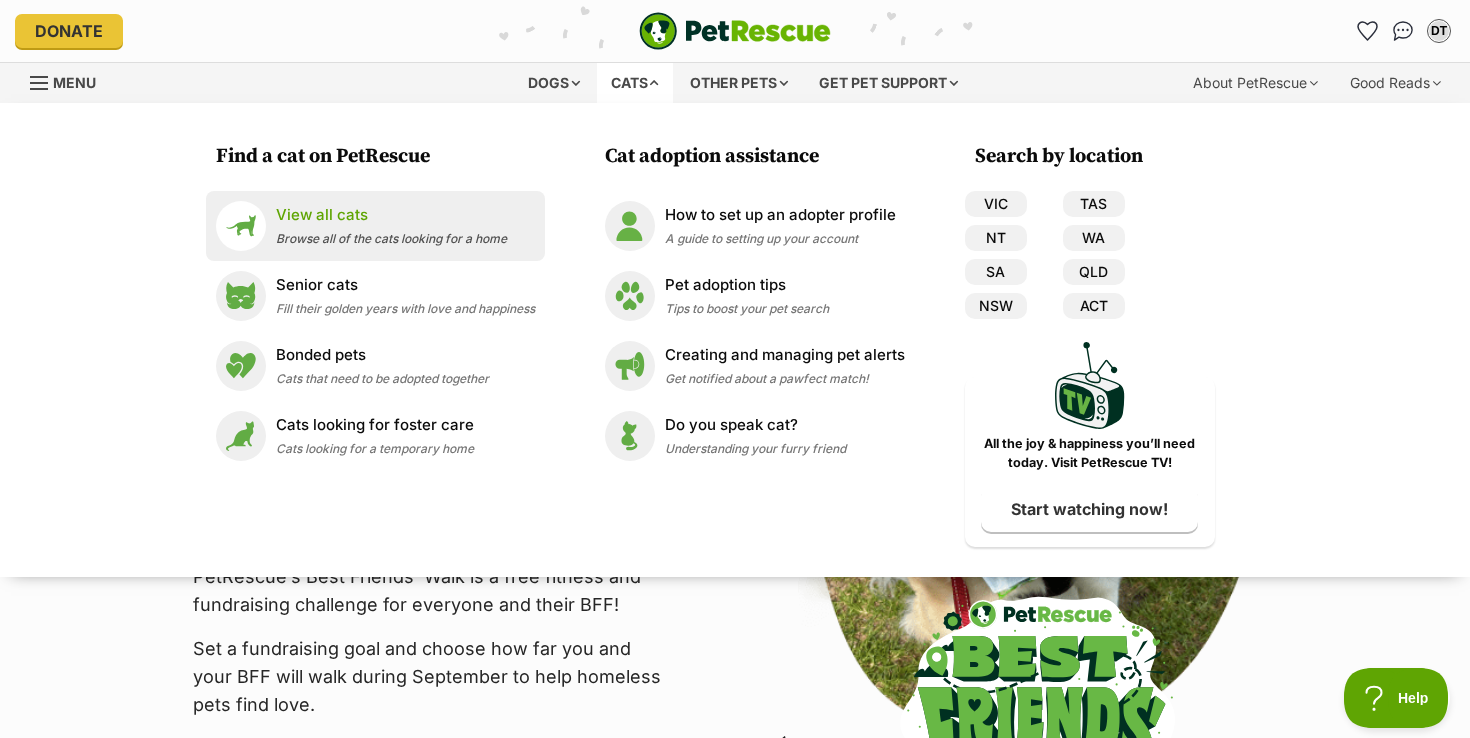 click on "View all cats" at bounding box center [391, 215] 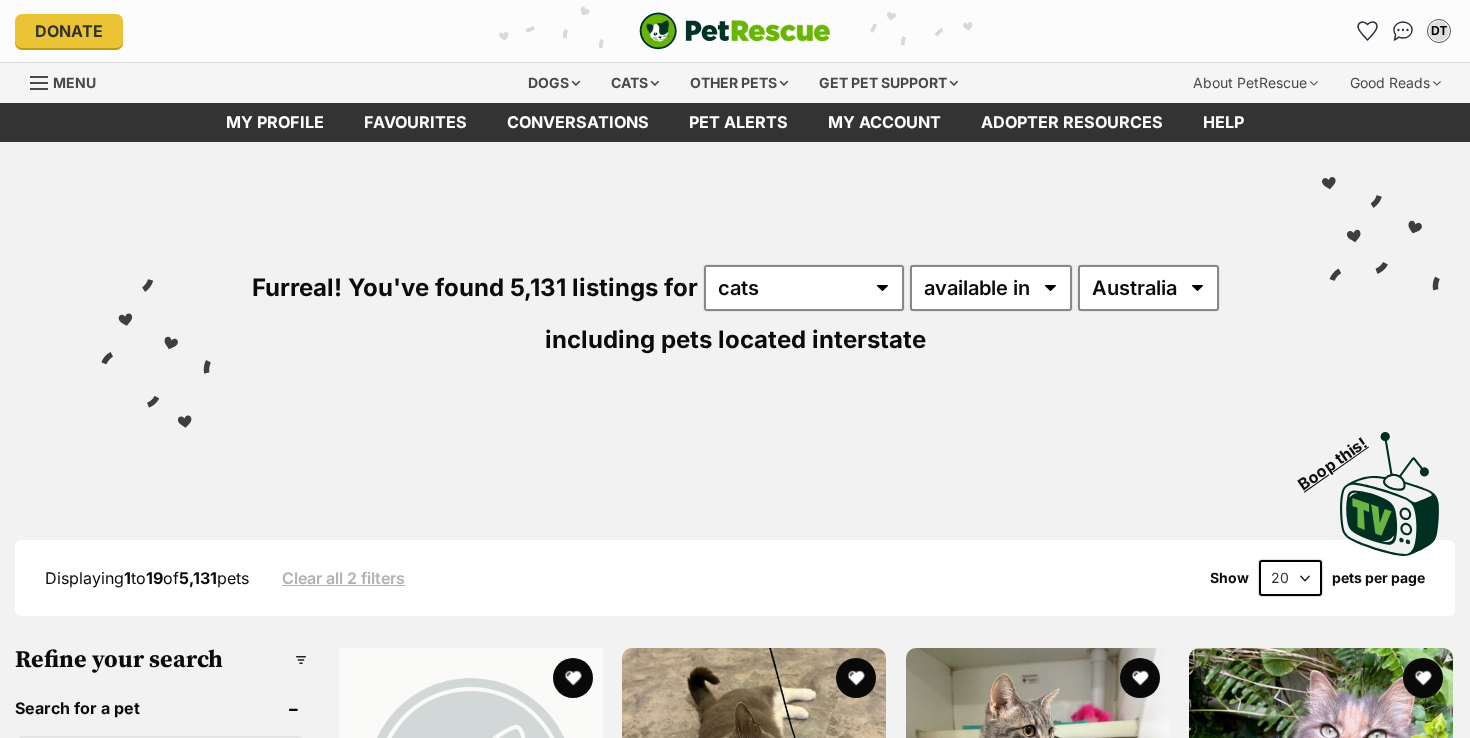 scroll, scrollTop: 0, scrollLeft: 0, axis: both 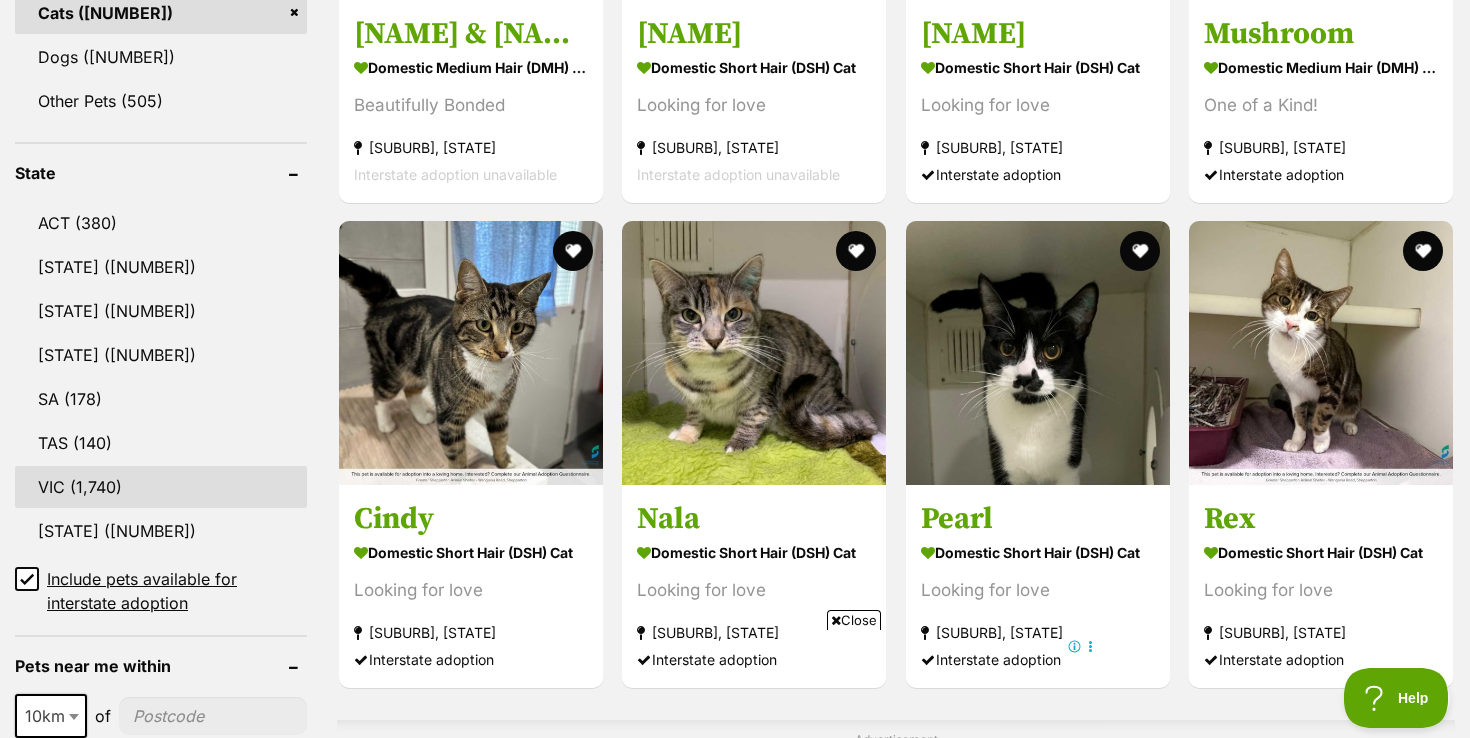 click on "VIC (1,740)" at bounding box center (161, 487) 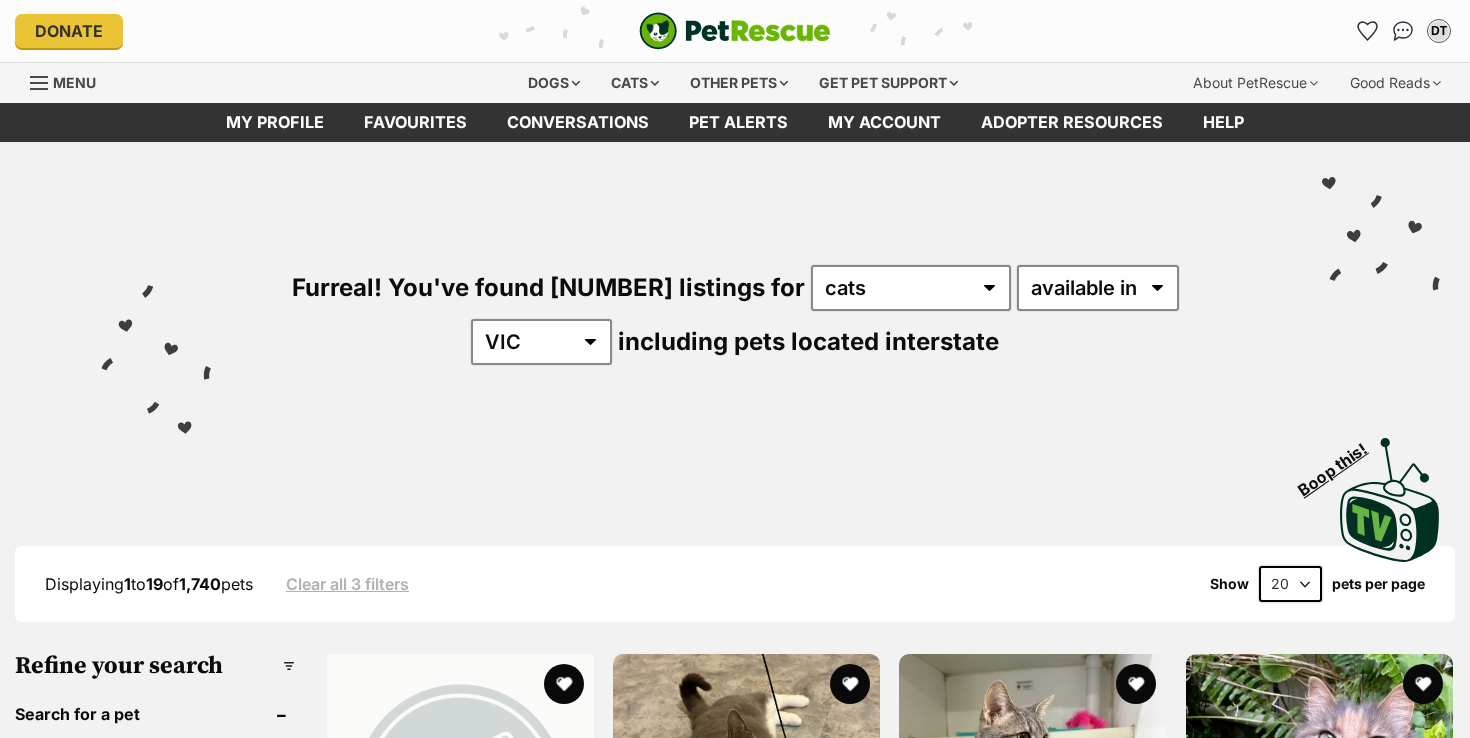 scroll, scrollTop: 0, scrollLeft: 0, axis: both 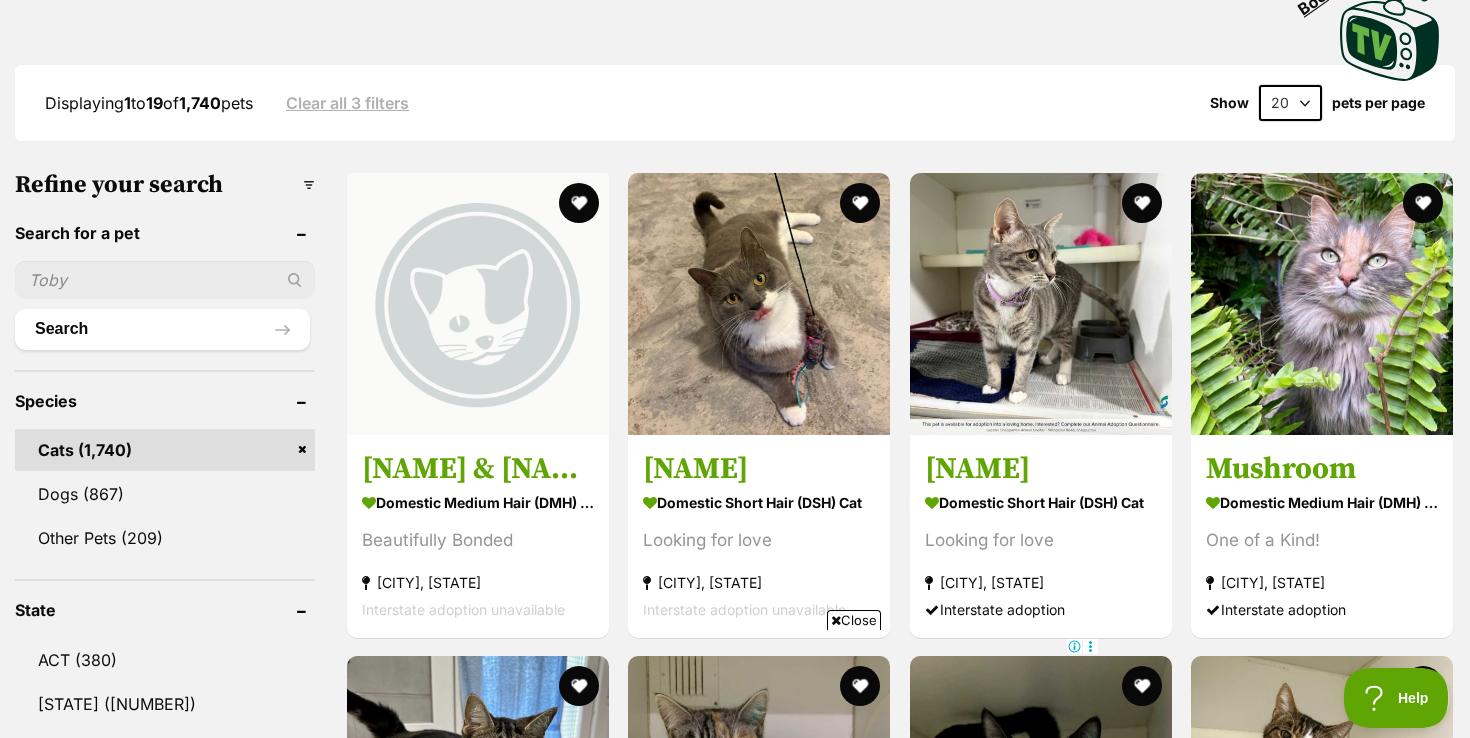 click on "Search" at bounding box center (165, 296) 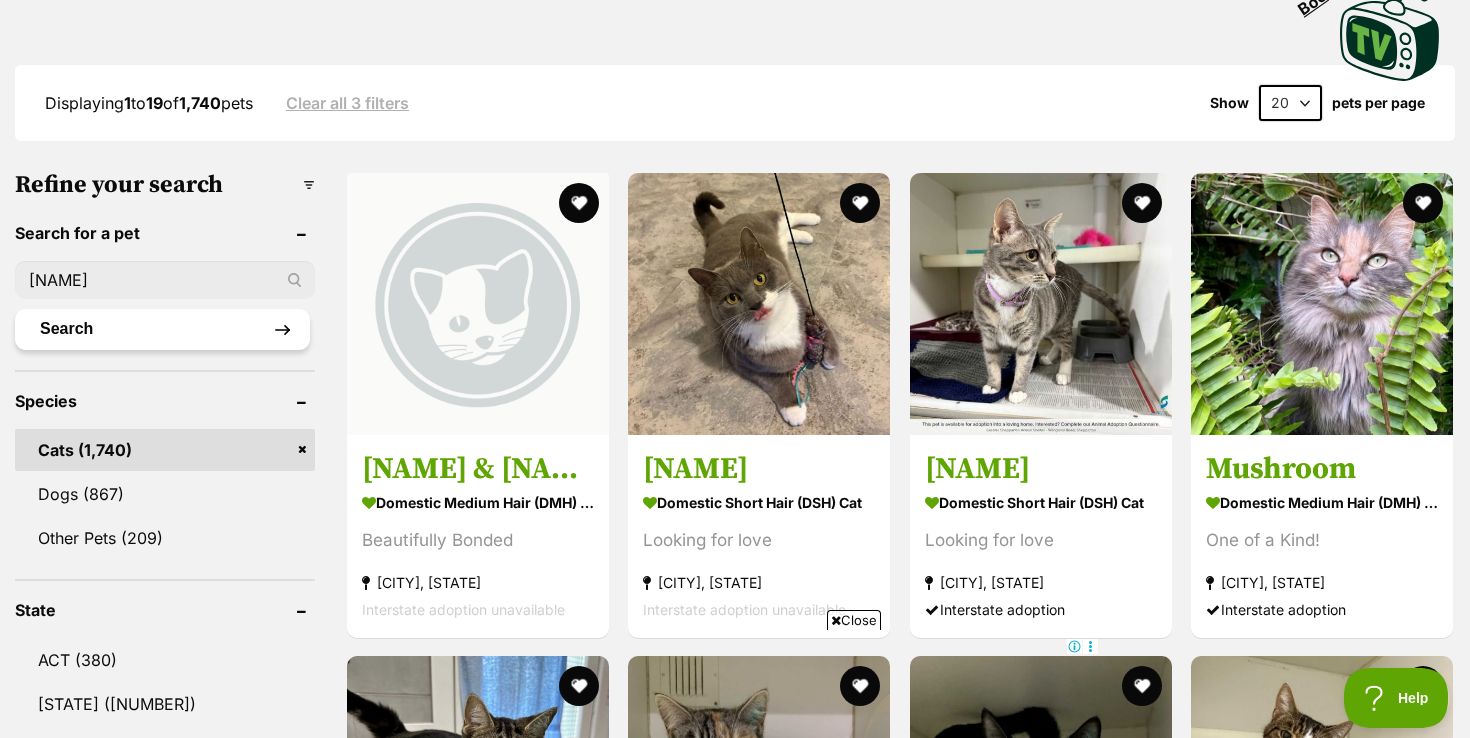 type on "[PERSON]" 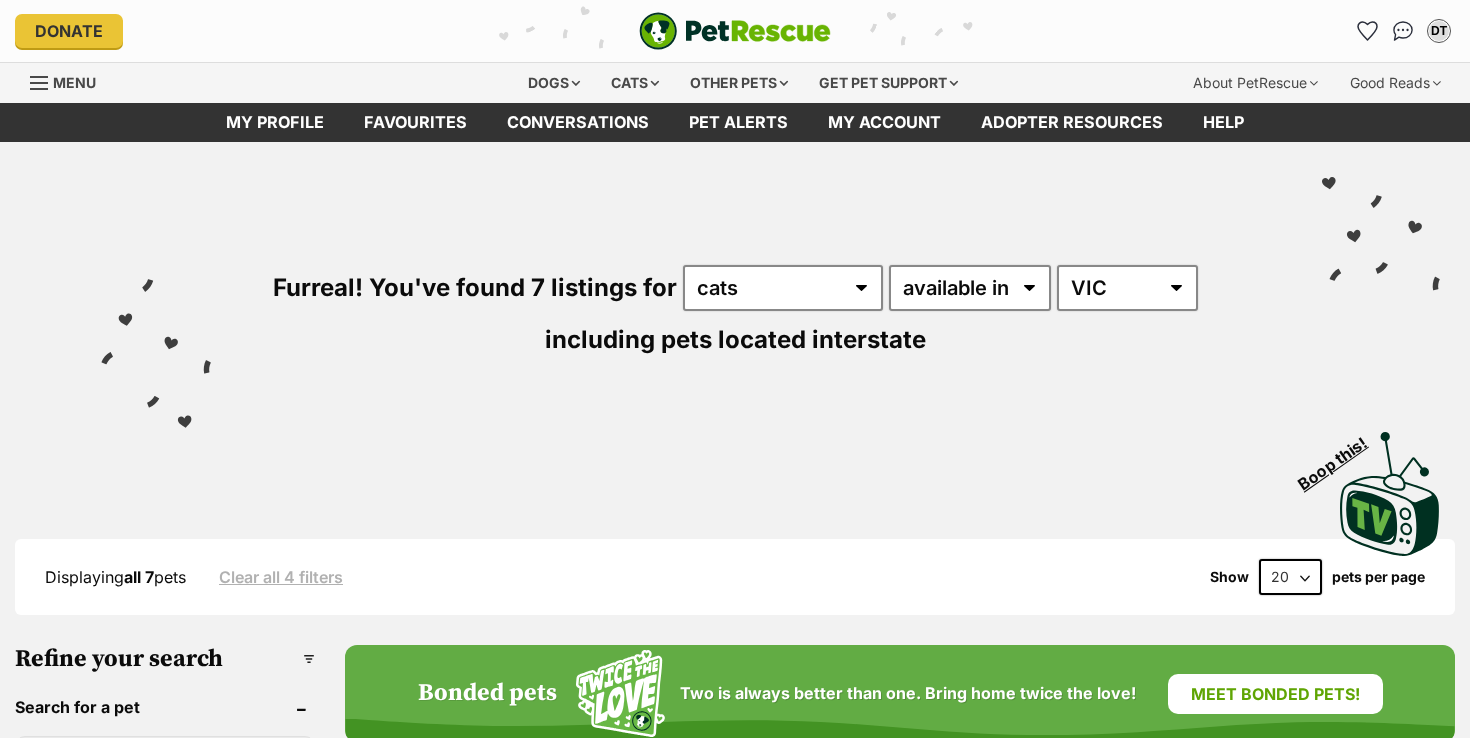 scroll, scrollTop: 6, scrollLeft: 0, axis: vertical 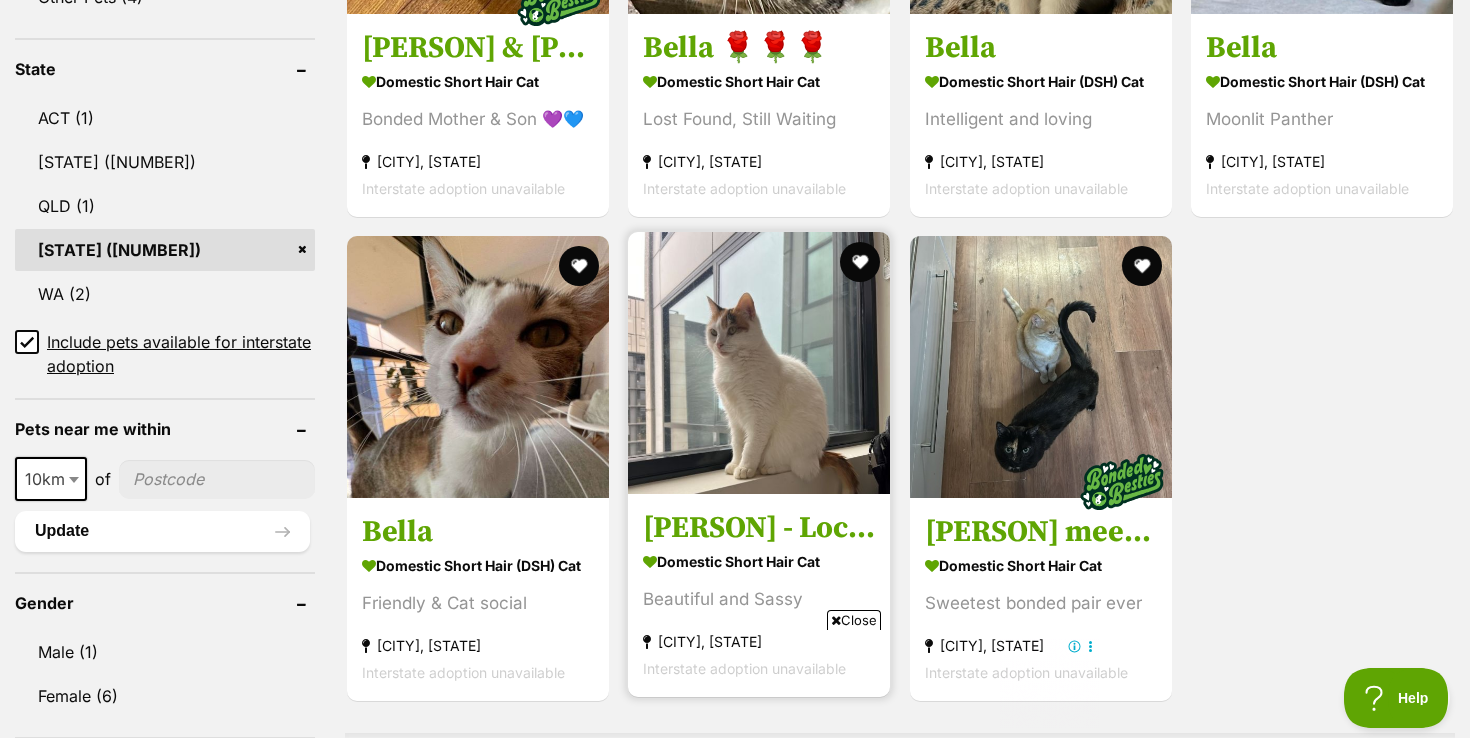 click at bounding box center [759, 363] 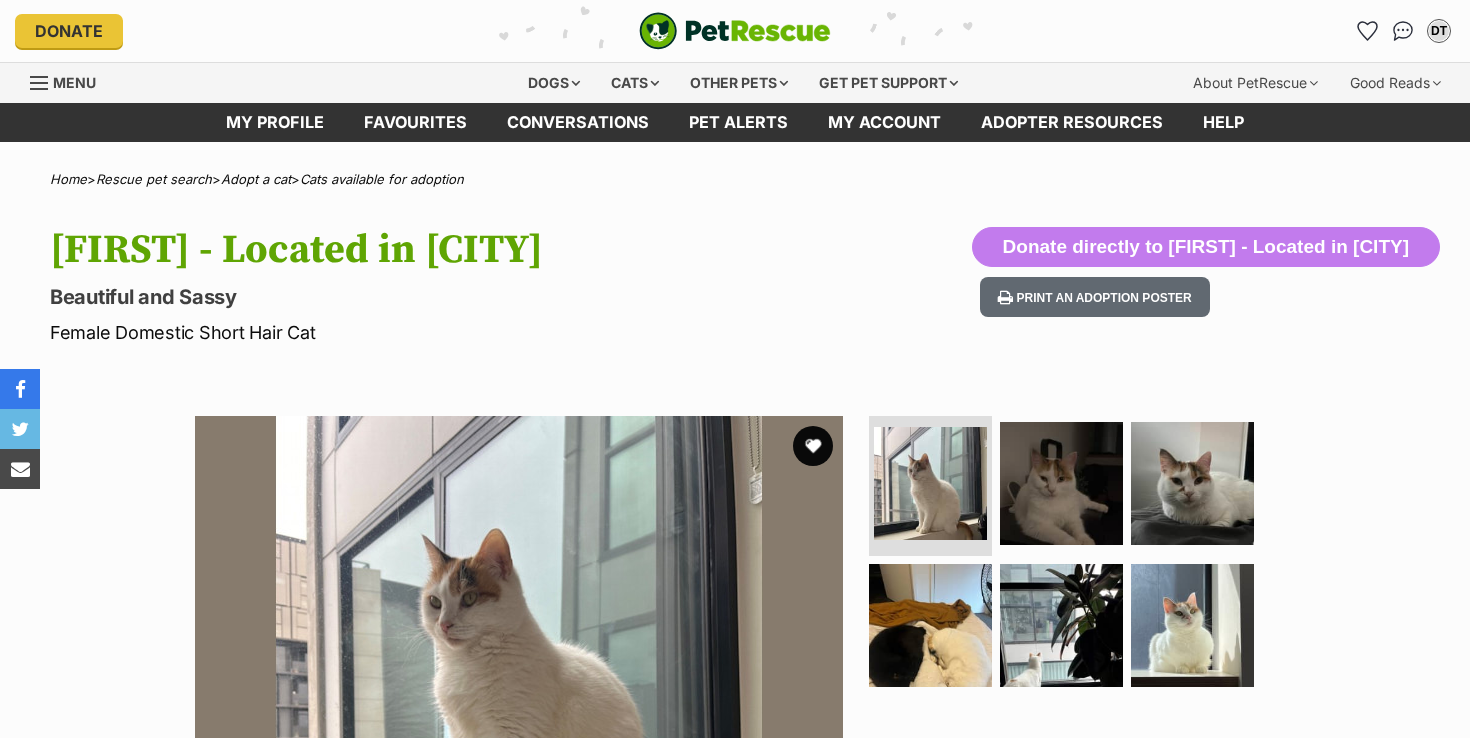 scroll, scrollTop: 0, scrollLeft: 0, axis: both 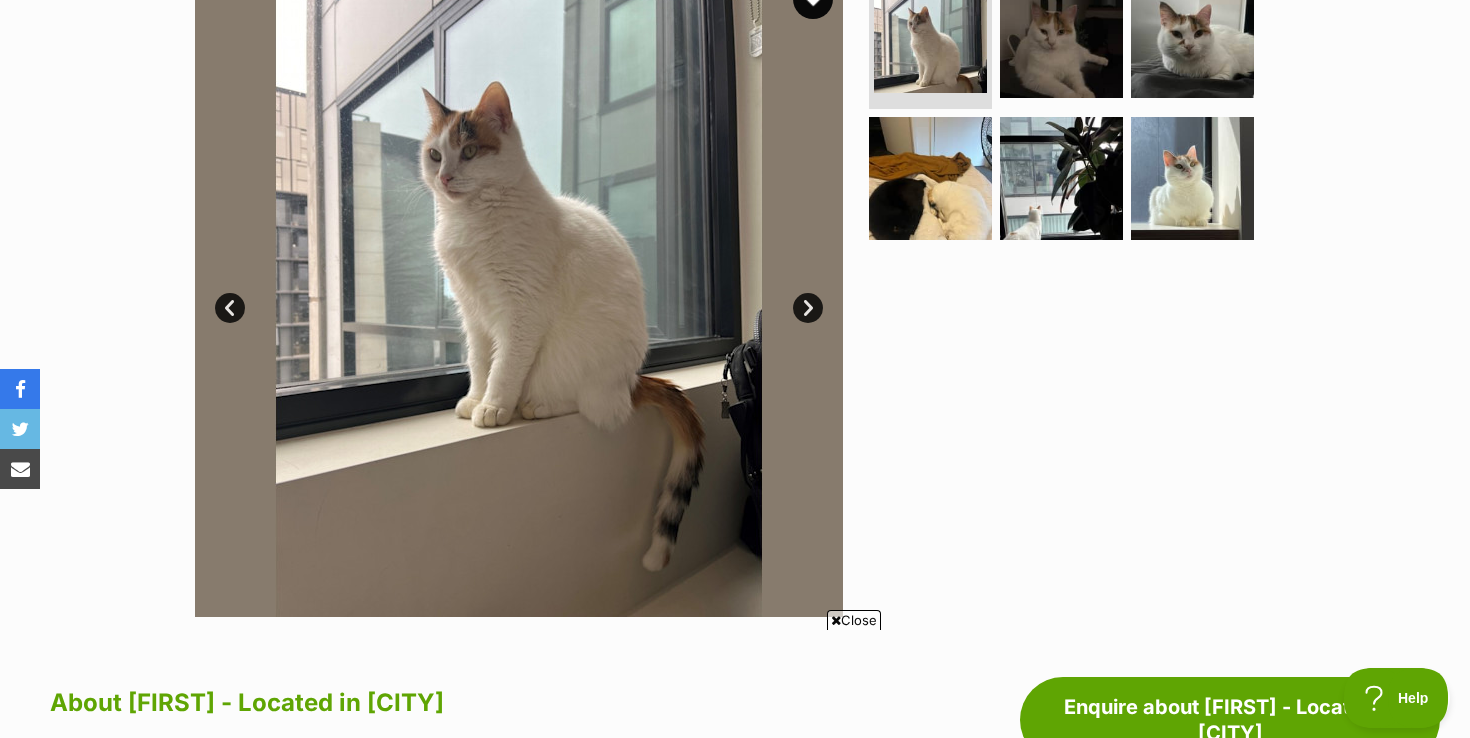 click on "Next" at bounding box center [808, 308] 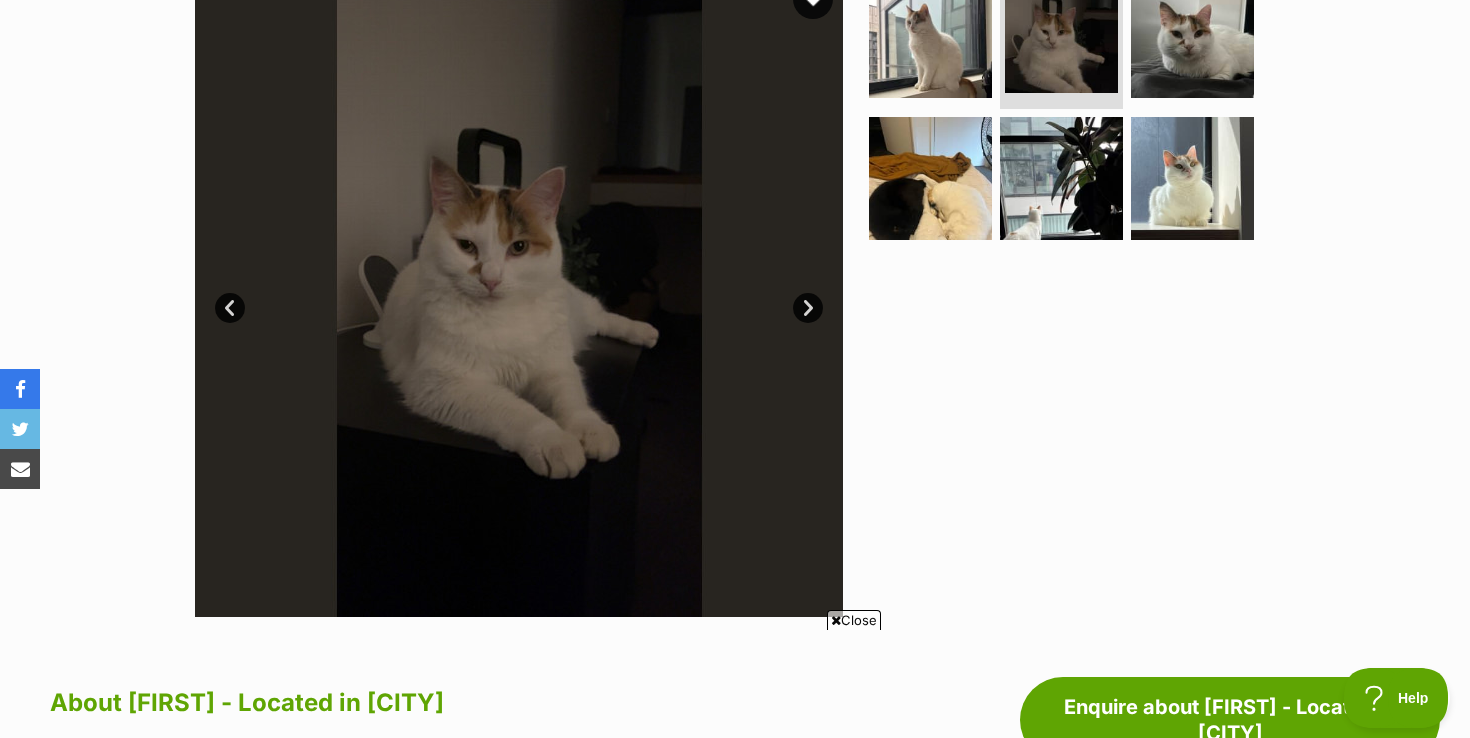 click on "Next" at bounding box center (808, 308) 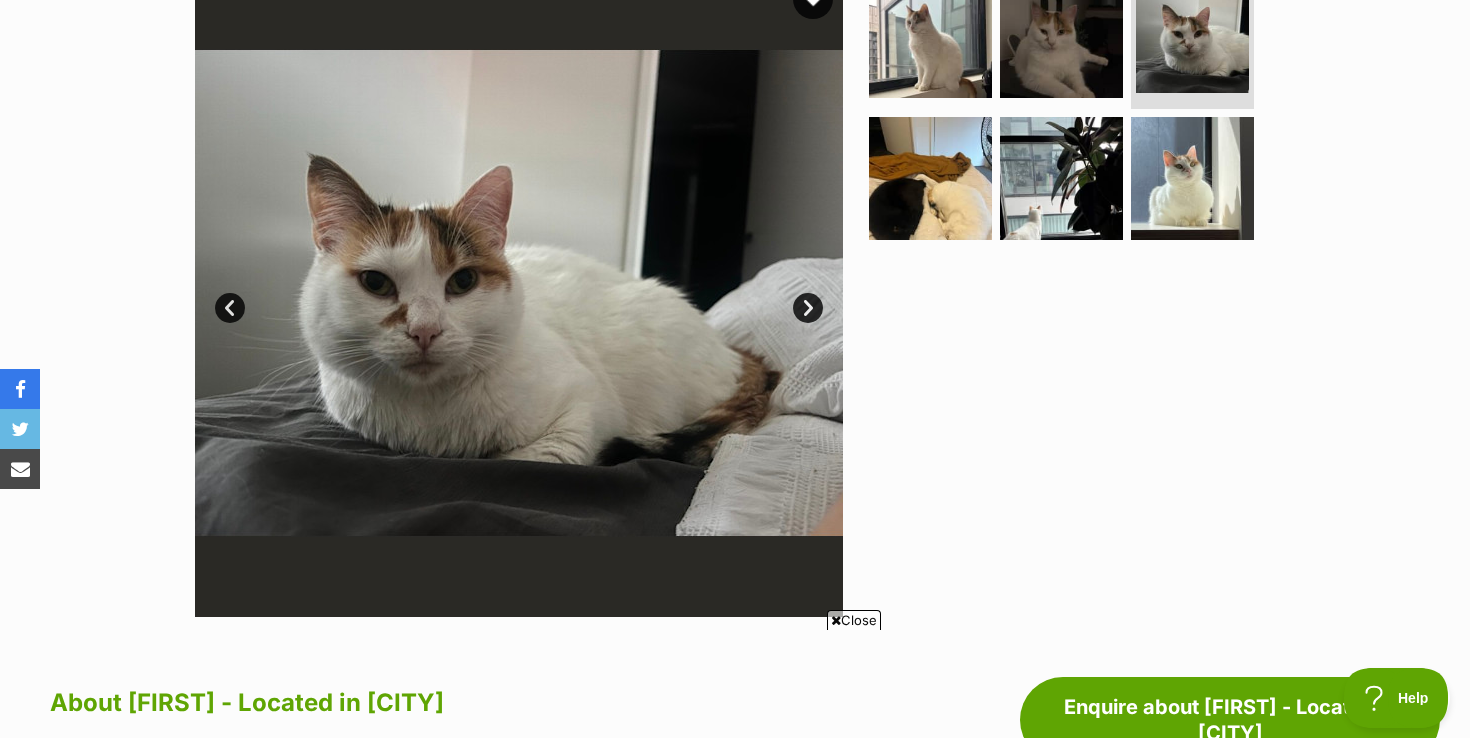 click on "Next" at bounding box center [808, 308] 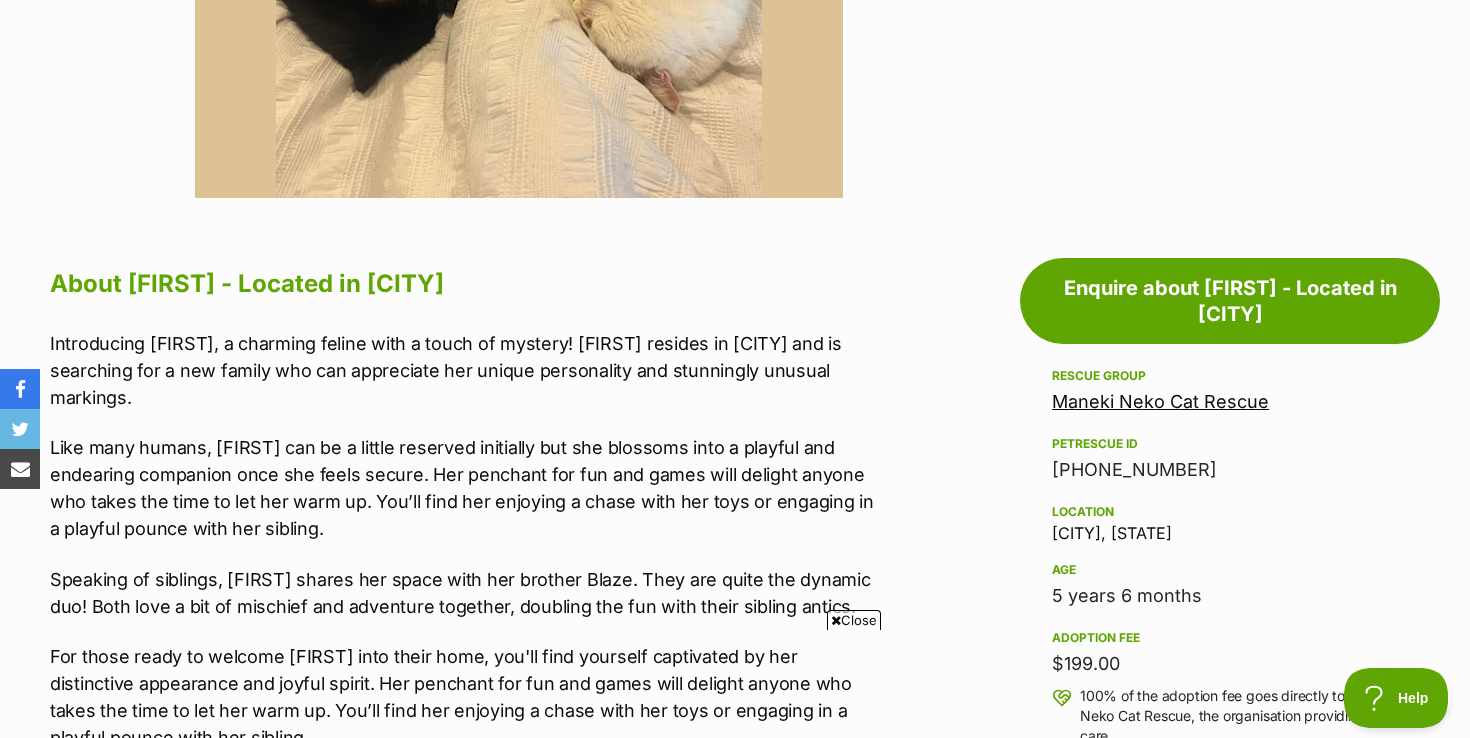 scroll, scrollTop: 947, scrollLeft: 0, axis: vertical 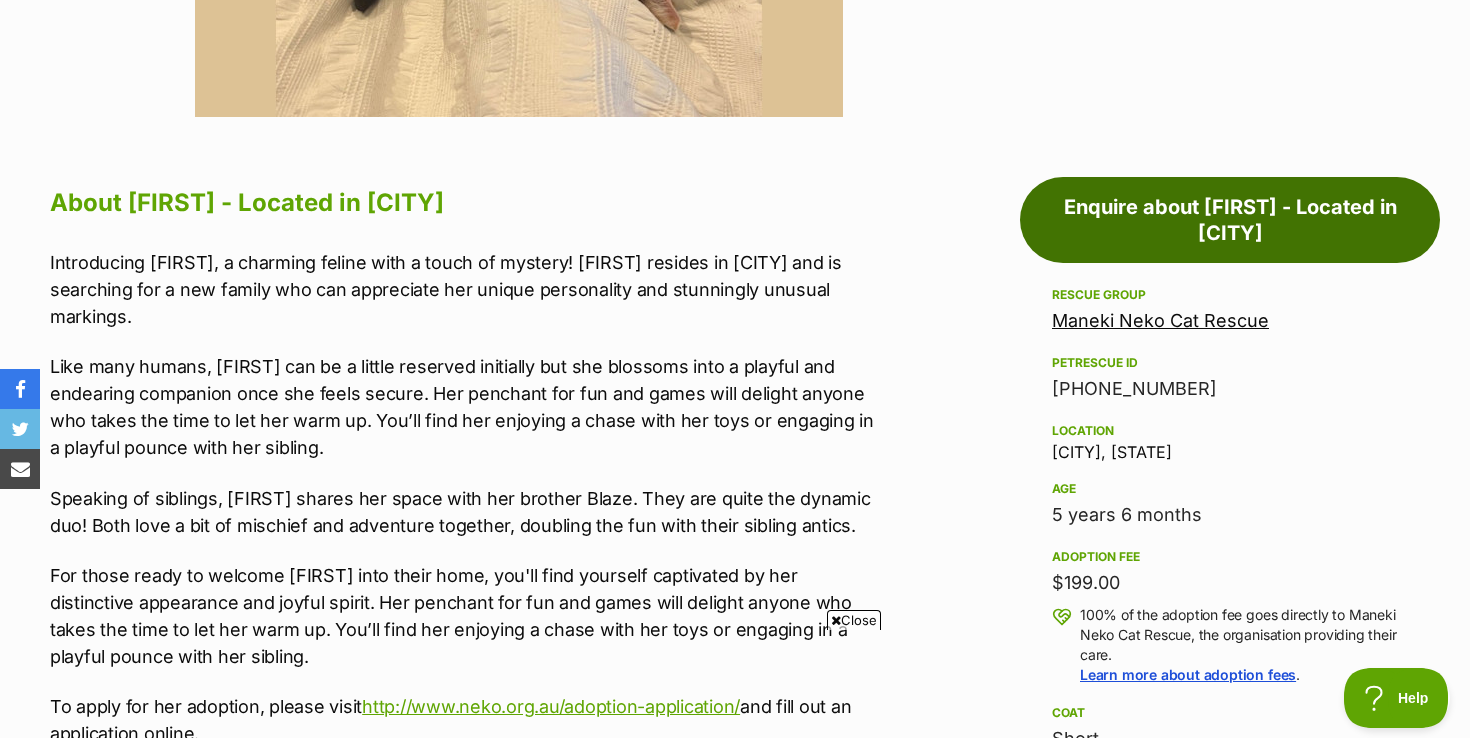 click on "Enquire about Bella - Located in Windsor" at bounding box center (1230, 220) 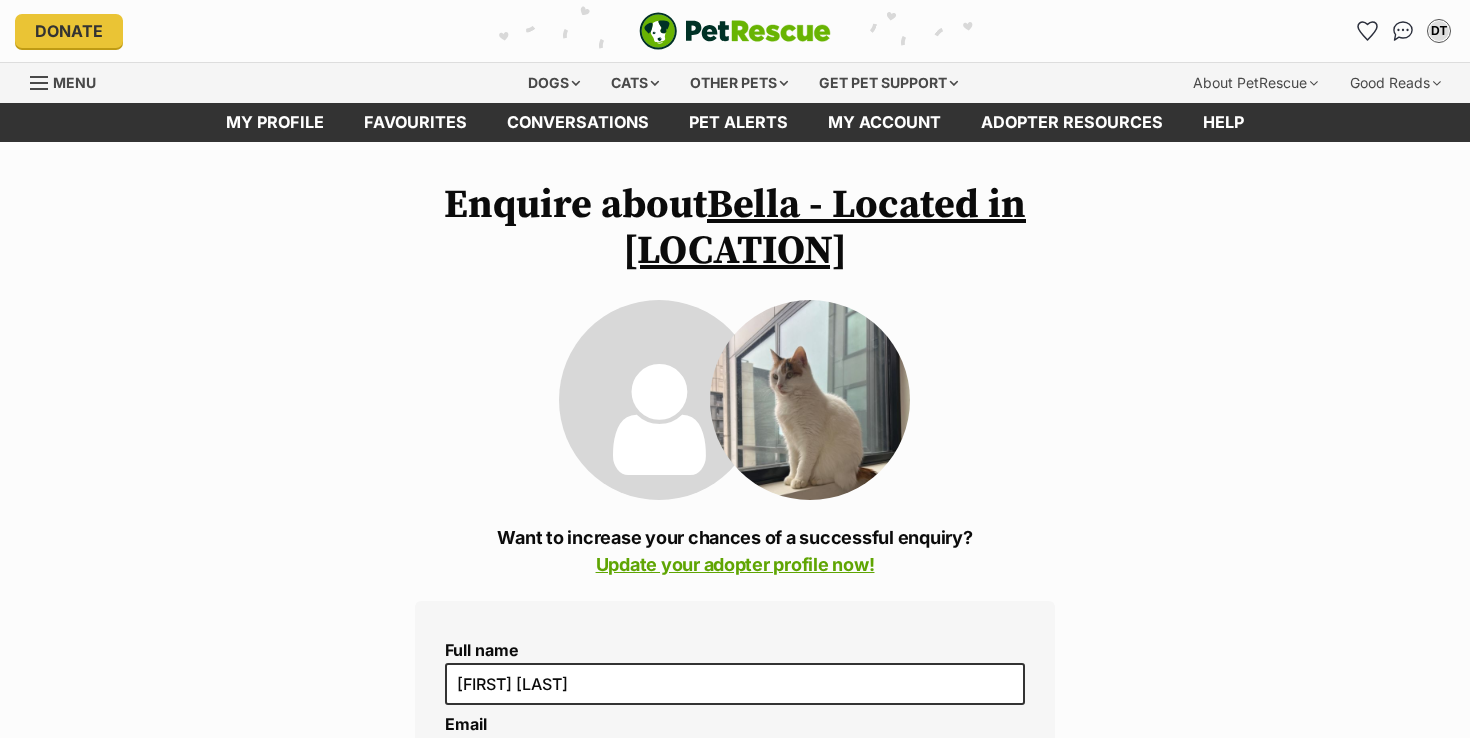 scroll, scrollTop: 0, scrollLeft: 0, axis: both 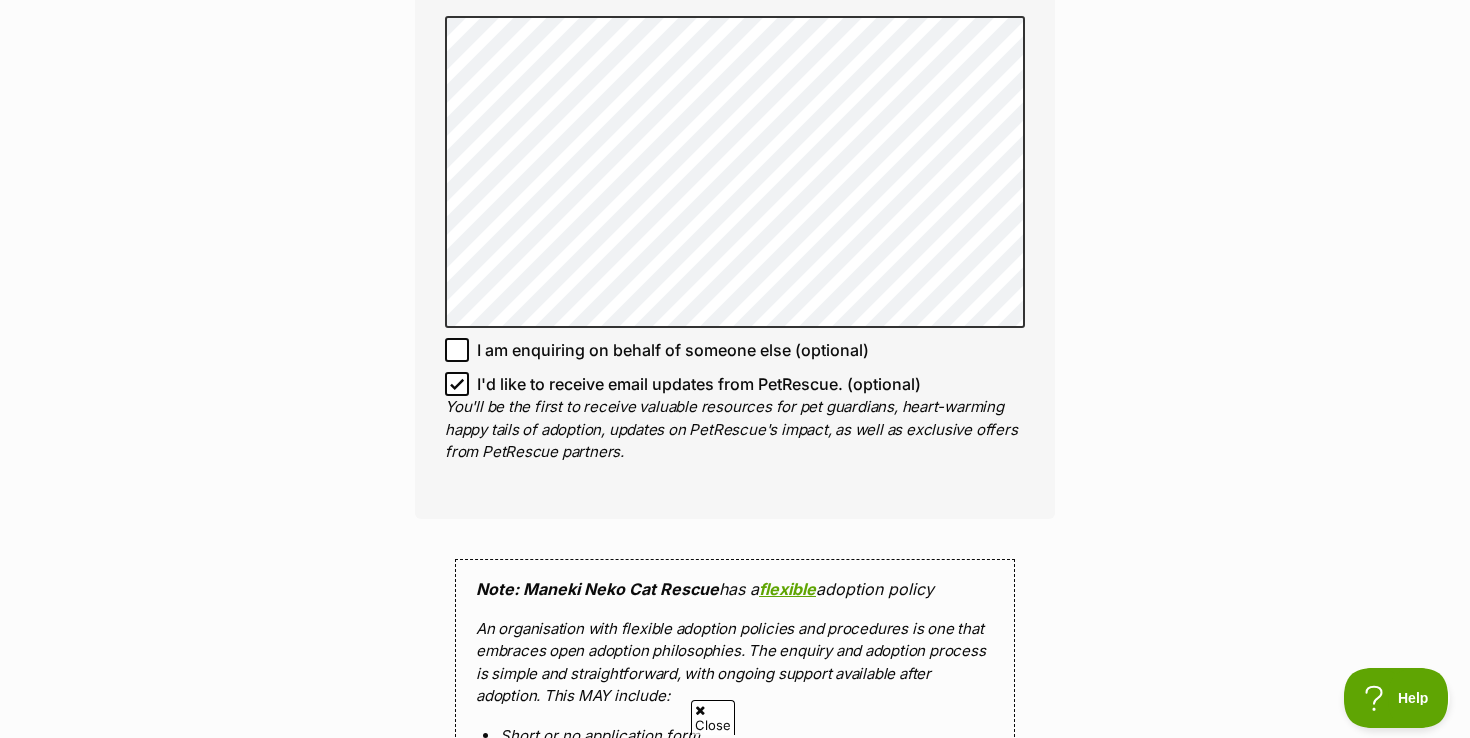 click 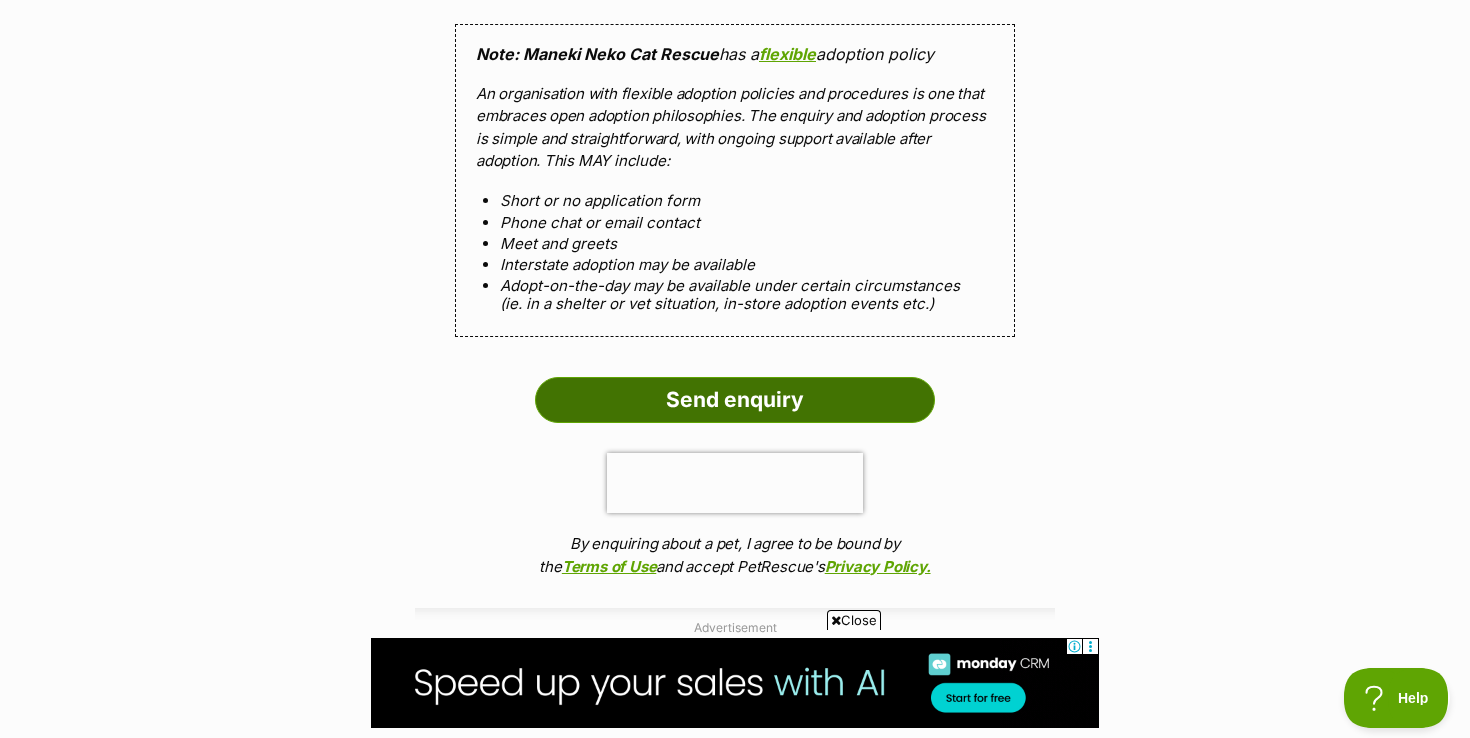 scroll, scrollTop: 1977, scrollLeft: 0, axis: vertical 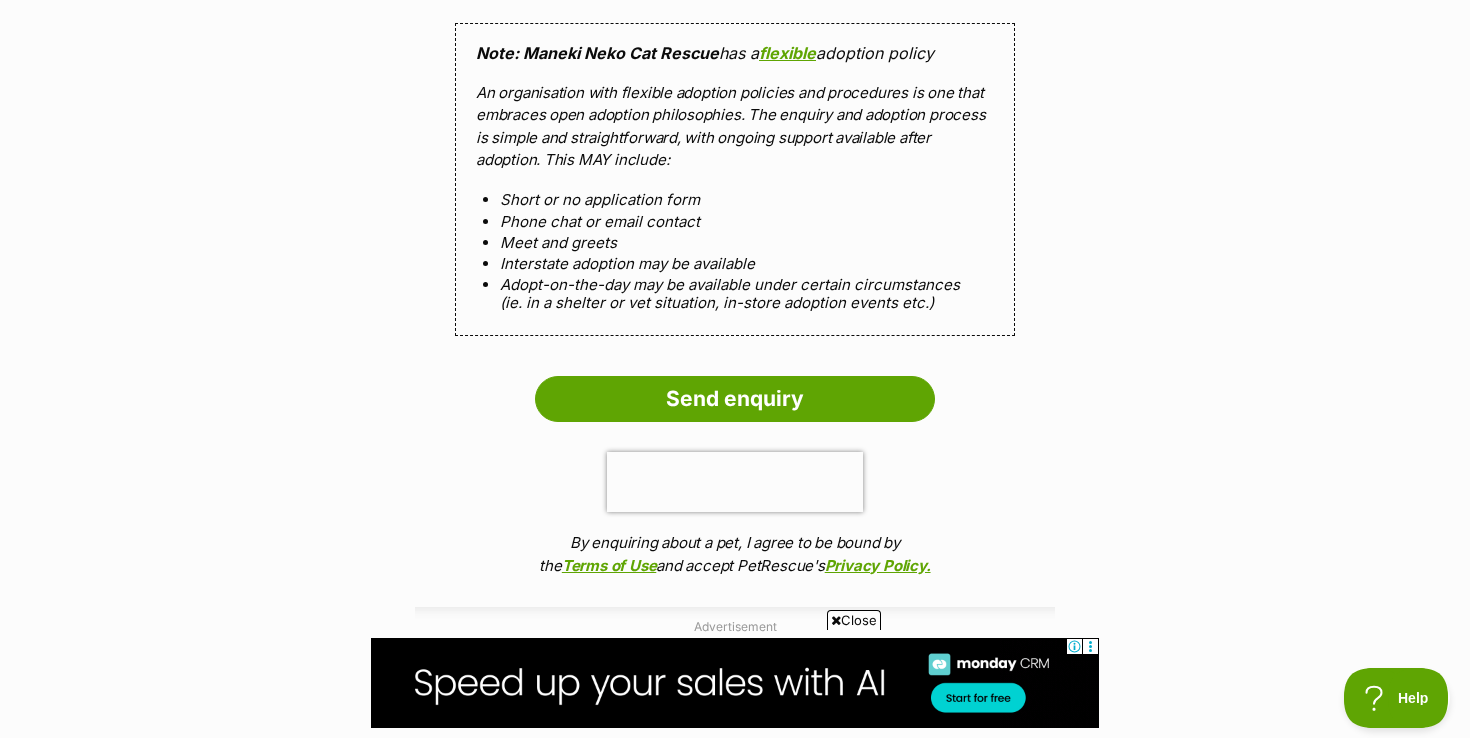 drag, startPoint x: 615, startPoint y: 374, endPoint x: 470, endPoint y: 283, distance: 171.18996 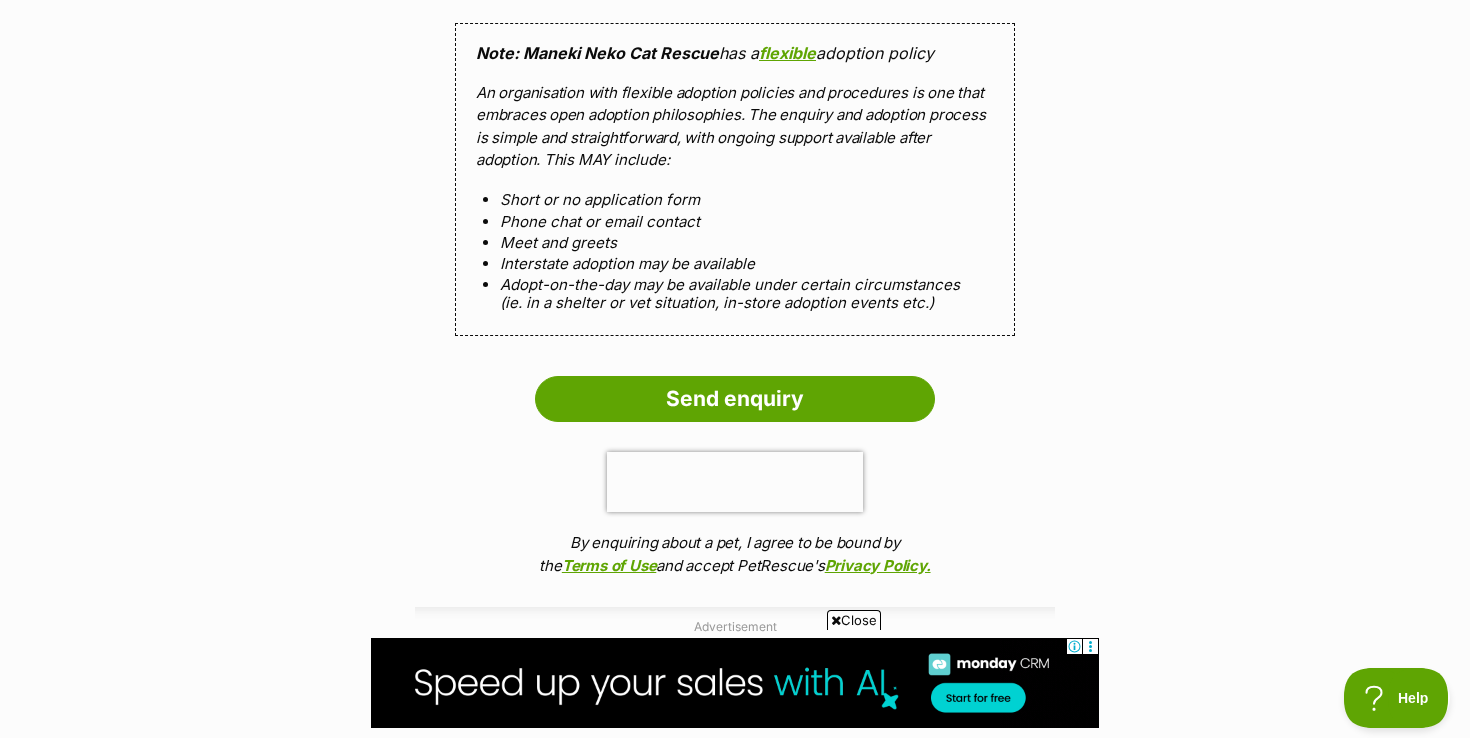 click on "Full name David Thomson
Email
We require this to be able to send you communications regarding your pet enquiry.
thomson.davidj@gmail.com
Phone number United States +1 United Kingdom +44 Afghanistan (‫افغانستان‬‎) +93 Albania (Shqipëri) +355 Algeria (‫الجزائر‬‎) +213 American Samoa +1684 Andorra +376 Angola +244 Anguilla +1264 Antigua and Barbuda +1268 Argentina +54 Armenia (Հայաստան) +374 Aruba +297 Australia +61 Austria (Österreich) +43 Azerbaijan (Azərbaycan) +994 Bahamas +1242 Bahrain (‫البحرين‬‎) +973 Bangladesh (বাংলাদেশ) +880 Barbados +1246 Belarus (Беларусь) +375 Belgium (België) +32 Belize +501 Benin (Bénin) +229 Bermuda +1441 Bhutan (འབྲུག) +975 Bolivia +591 Bosnia and Herzegovina (Босна и Херцеговина) +387 Botswana +267 Brazil (Brasil) +55 British Indian Ocean Territory +246 British Virgin Islands +1284 Brunei +673 Bulgaria (България) +359 Burkina Faso +226 +257 +855" at bounding box center (735, -395) 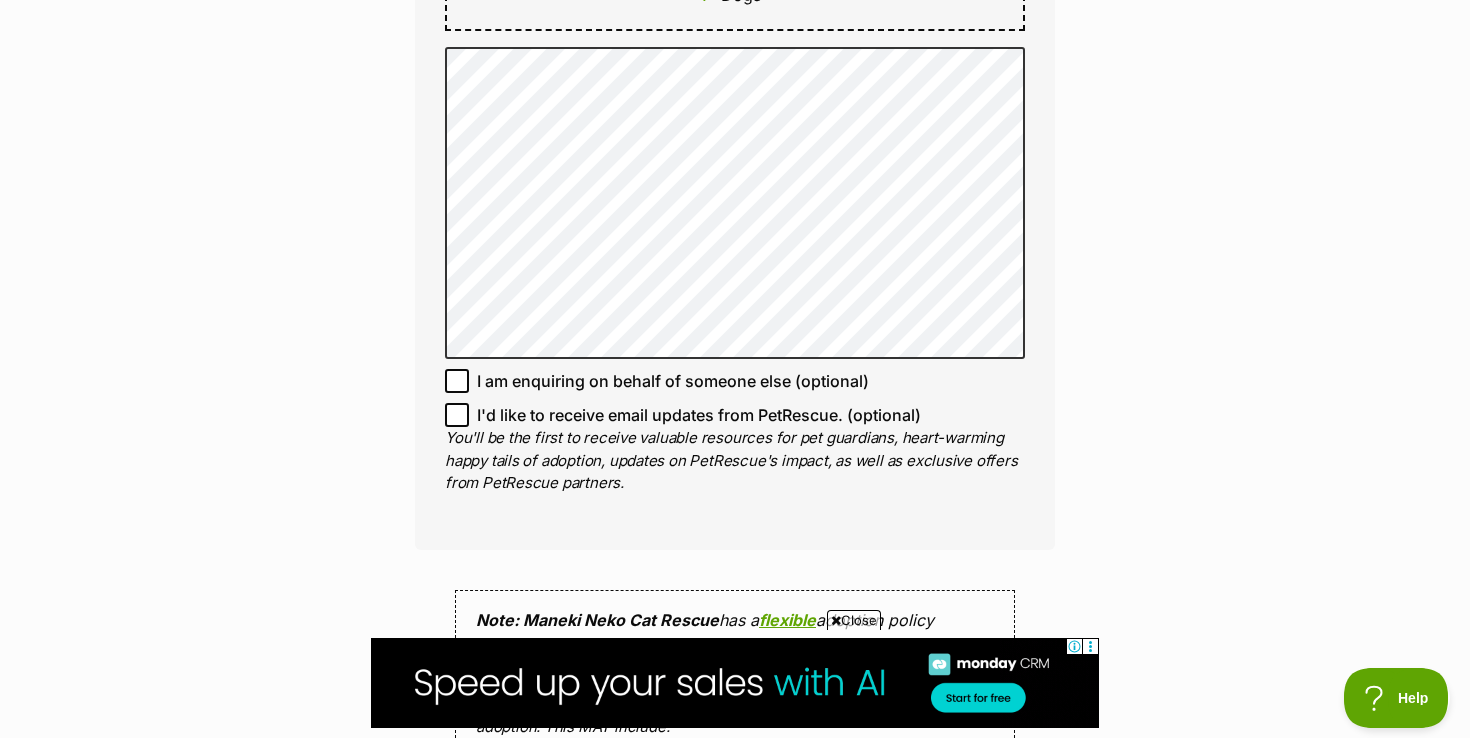 scroll, scrollTop: 1403, scrollLeft: 0, axis: vertical 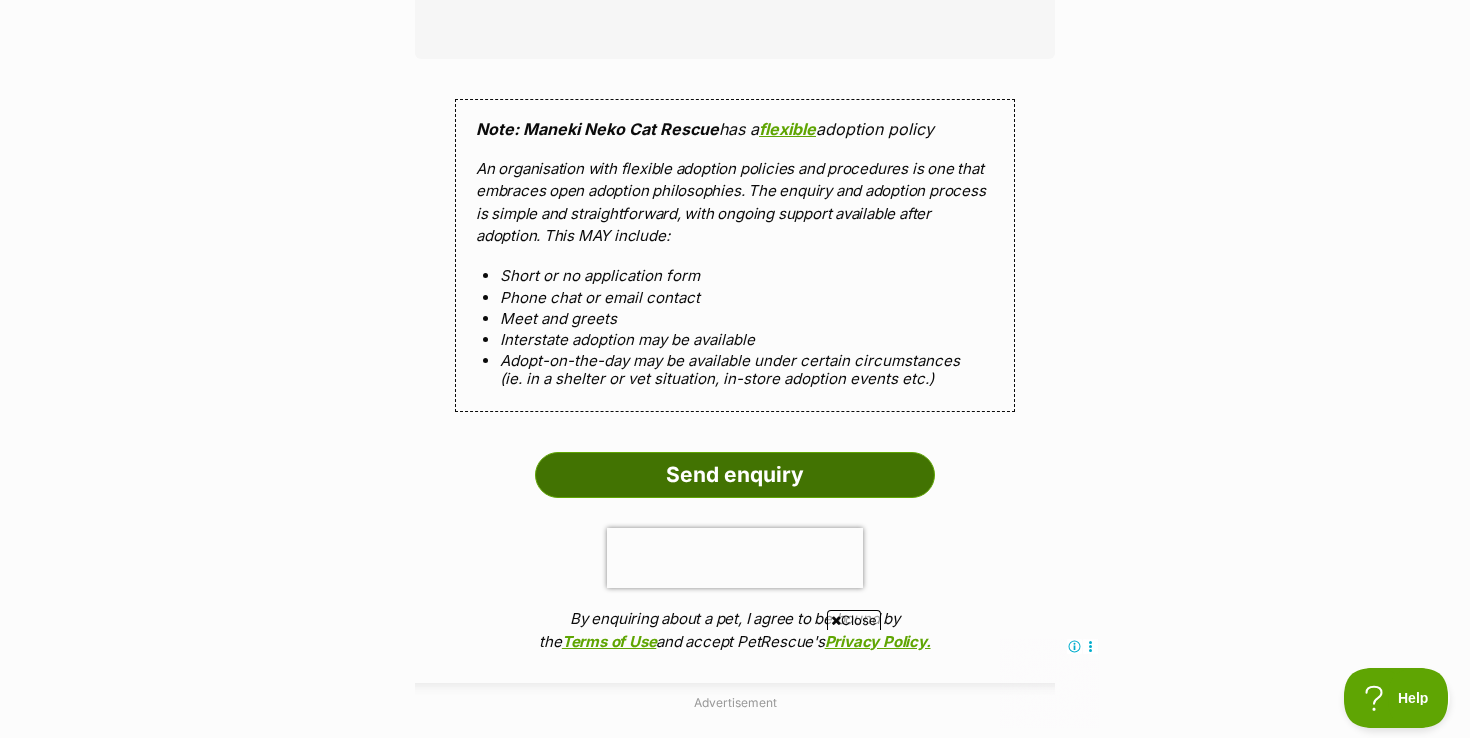 click on "Send enquiry" at bounding box center [735, 475] 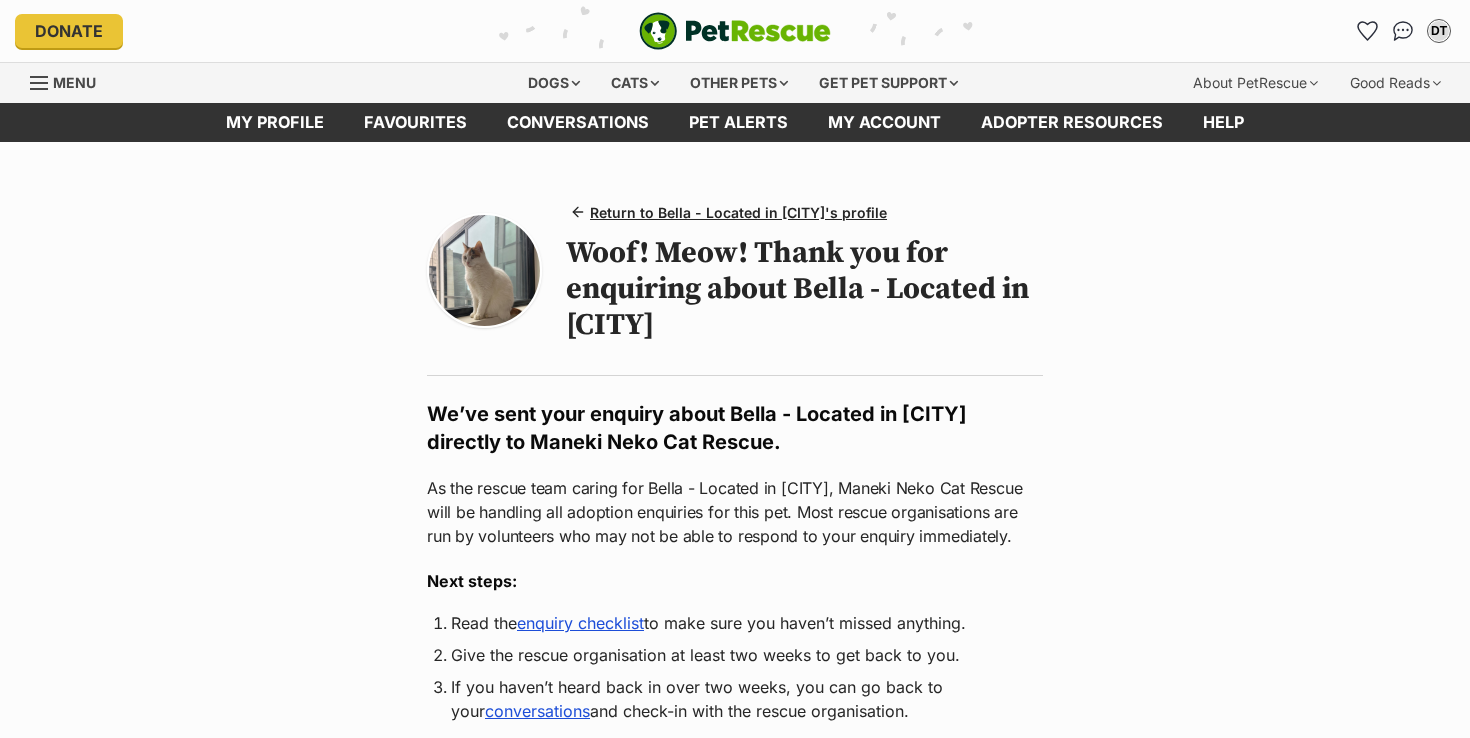 scroll, scrollTop: 0, scrollLeft: 0, axis: both 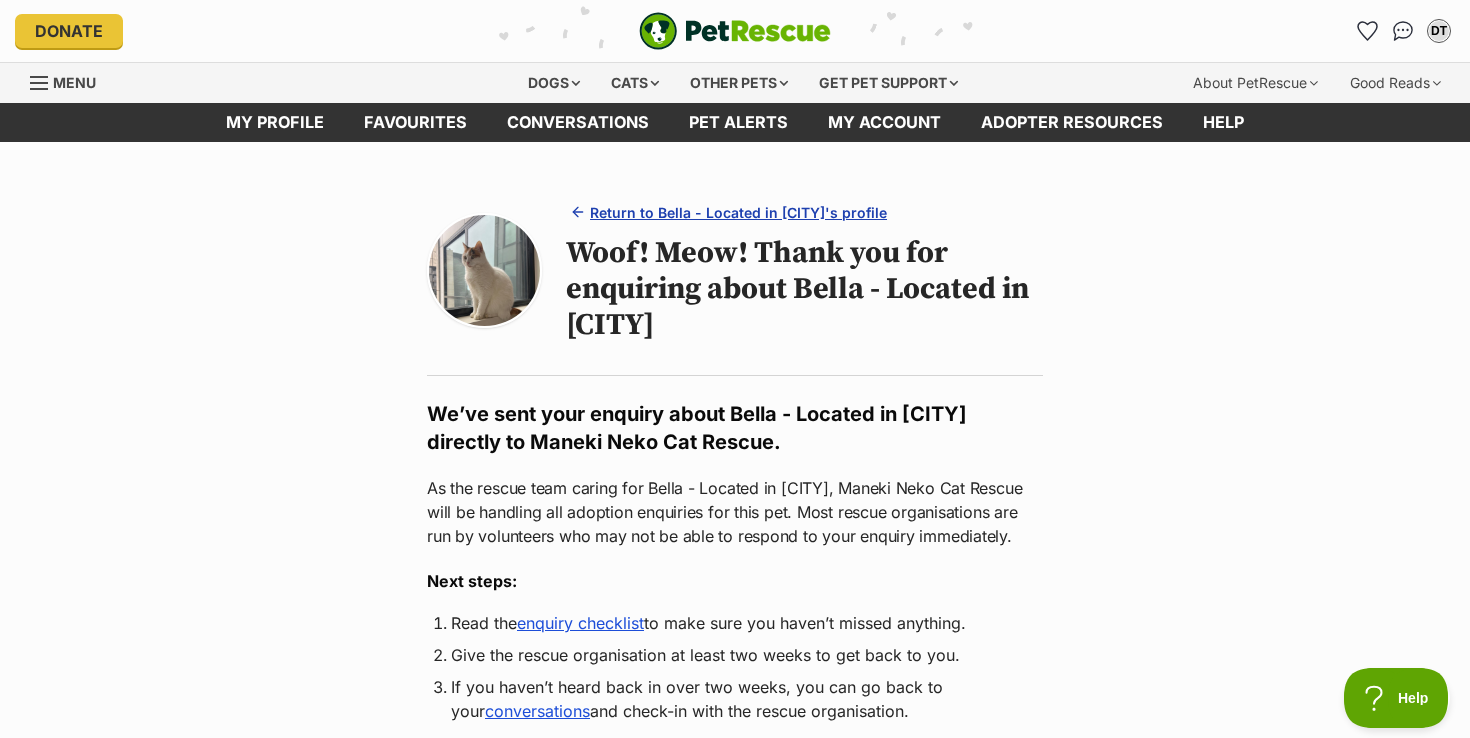 click on "Return to Bella - Located in [CITY]'s profile" at bounding box center (738, 212) 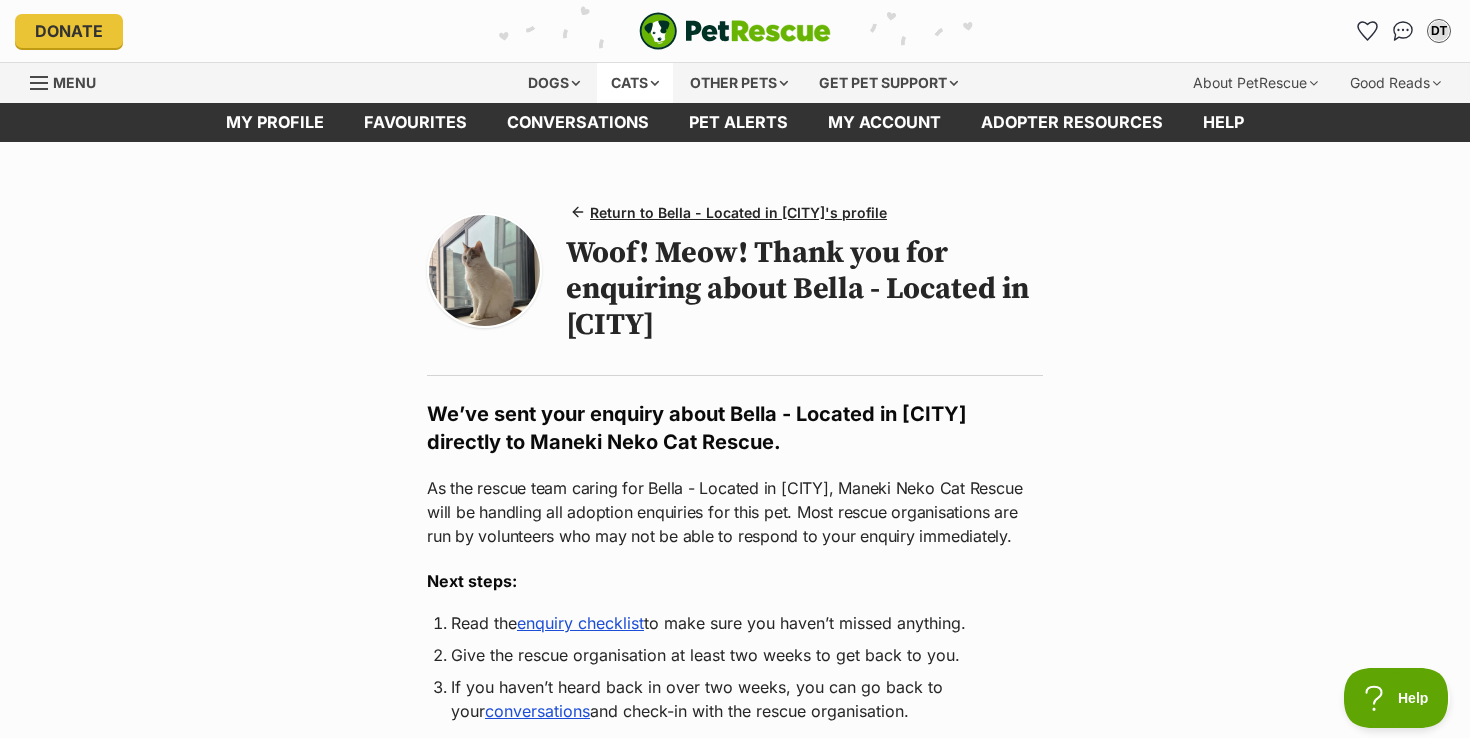 click on "Cats" at bounding box center (635, 83) 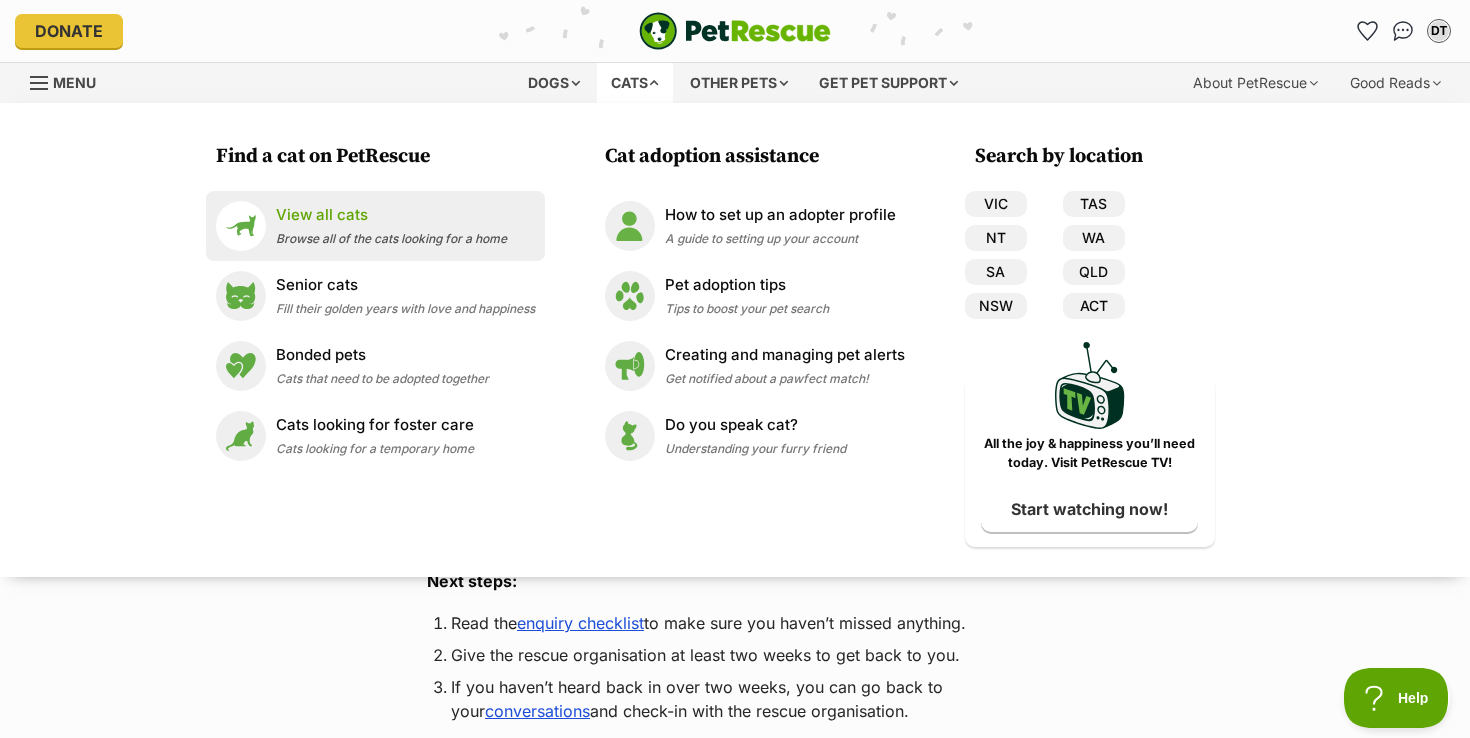 click on "View all cats" at bounding box center [391, 215] 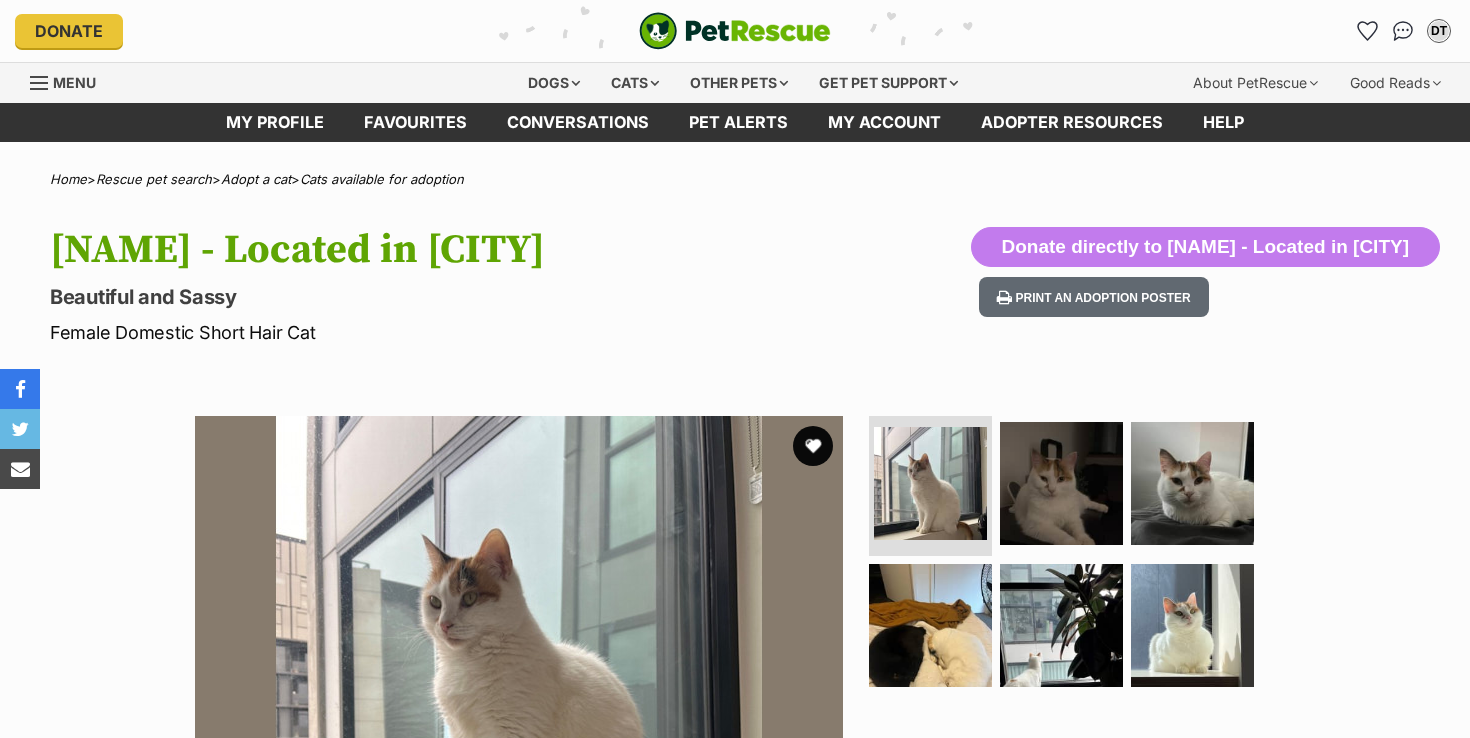 scroll, scrollTop: 0, scrollLeft: 0, axis: both 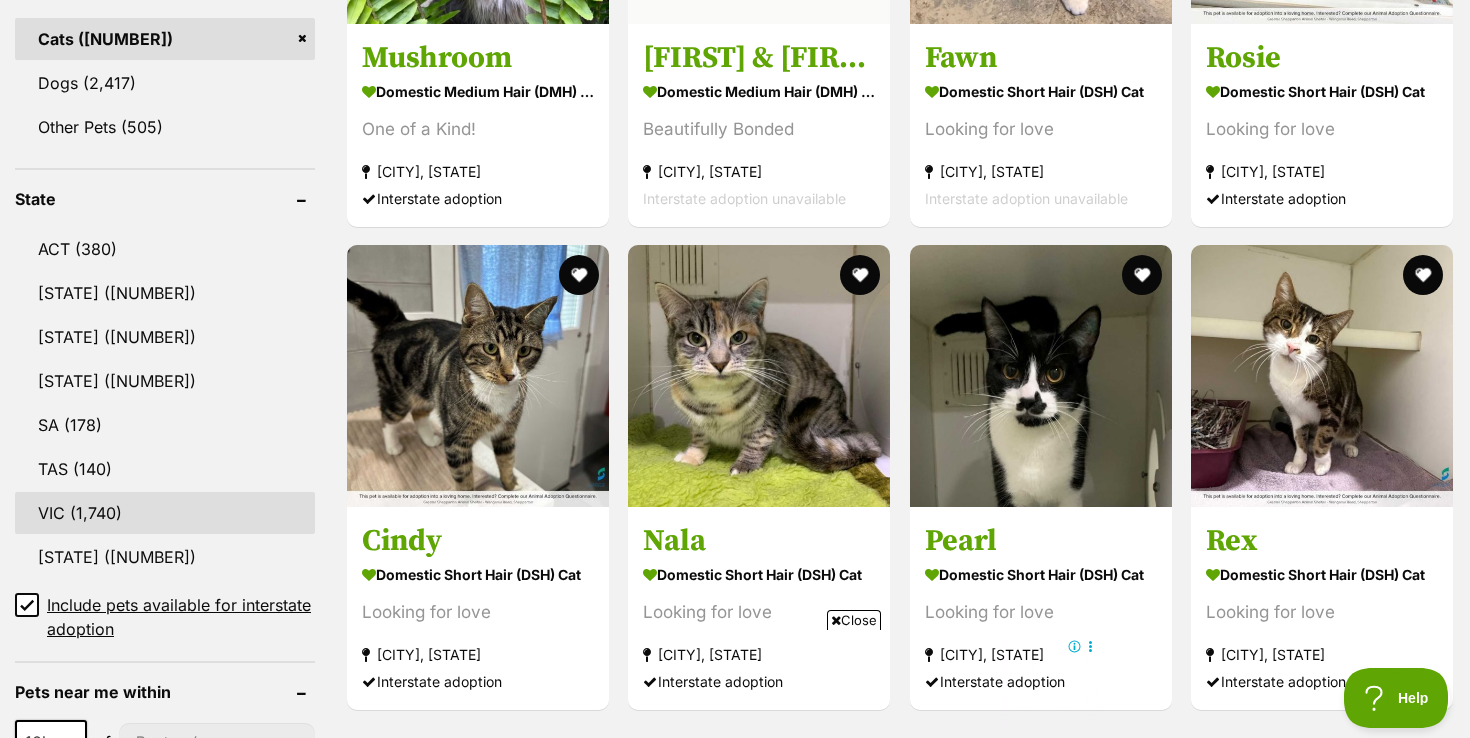 click on "VIC (1,740)" at bounding box center (165, 513) 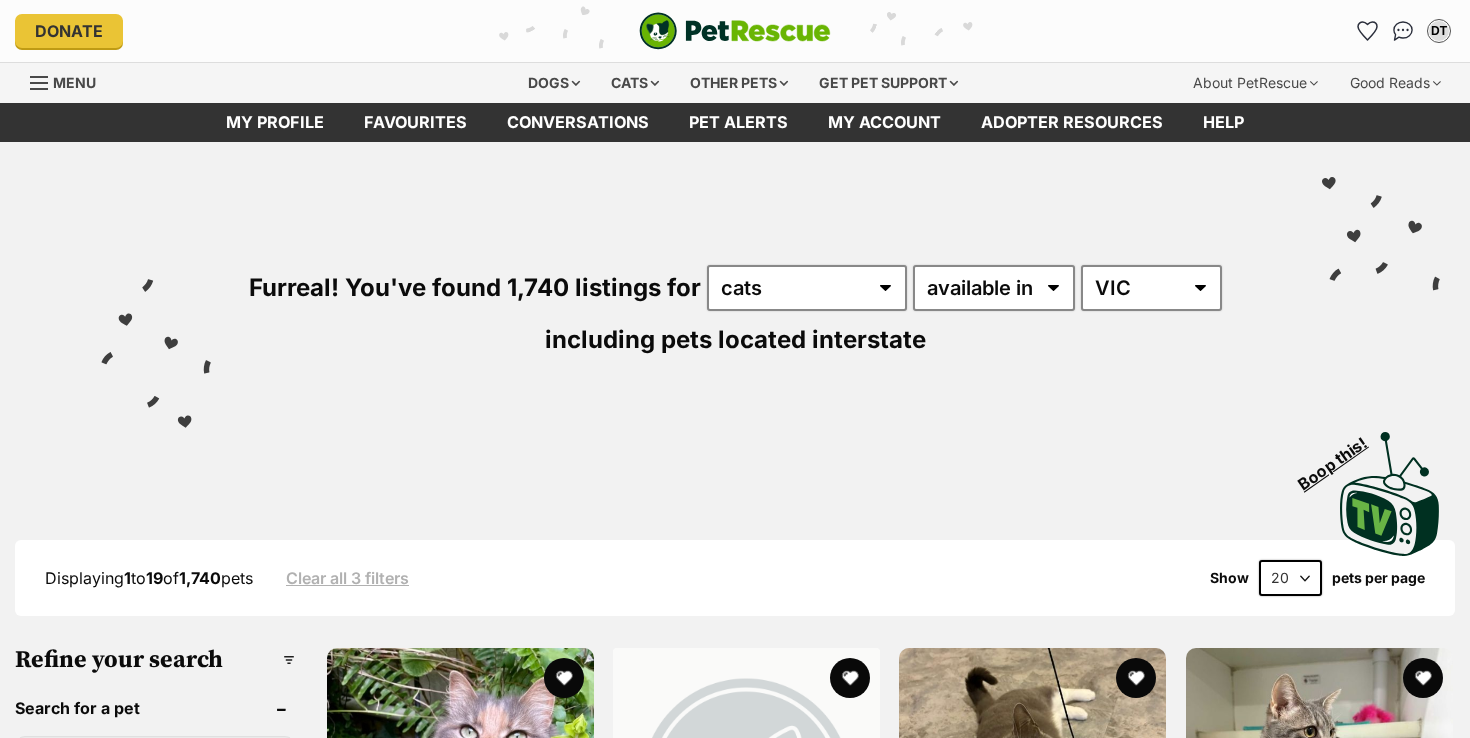 scroll, scrollTop: 0, scrollLeft: 0, axis: both 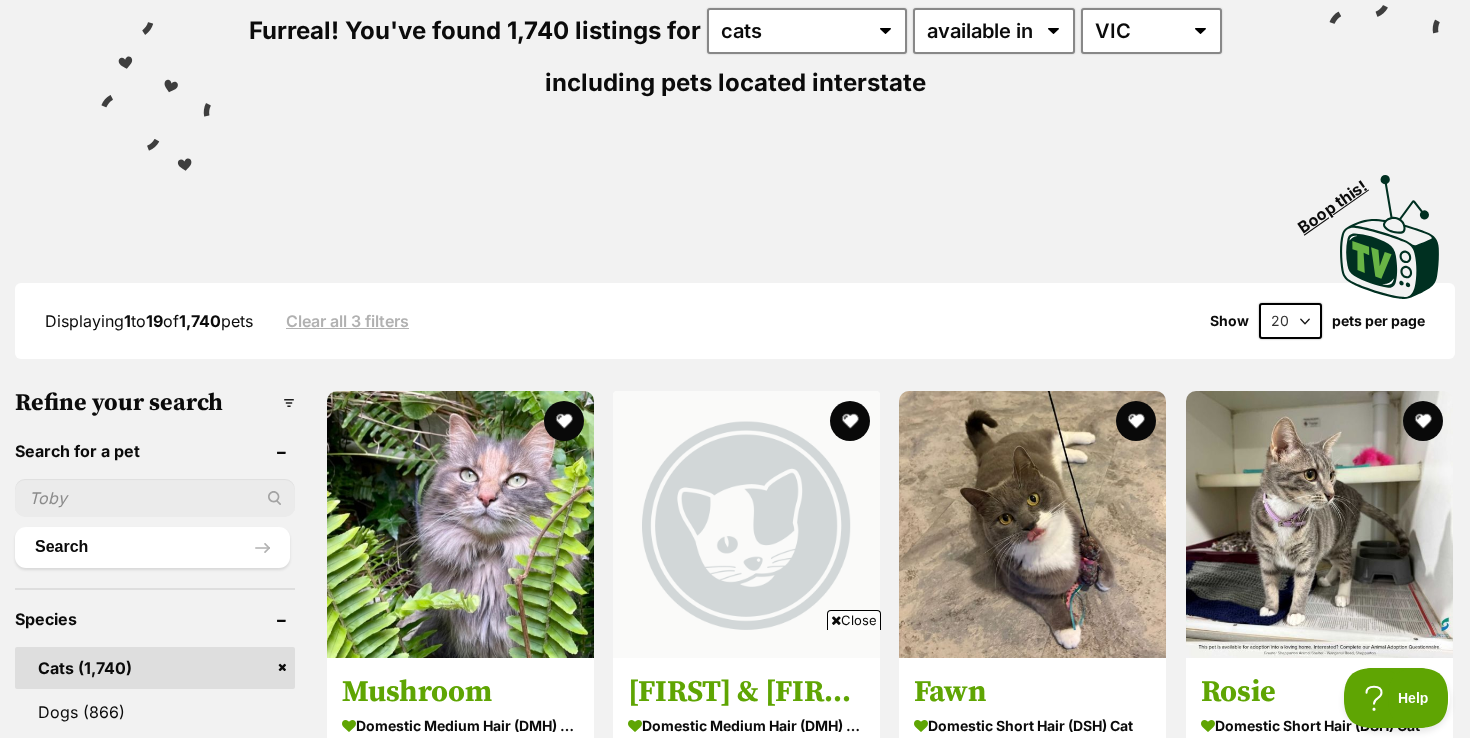 click at bounding box center [155, 498] 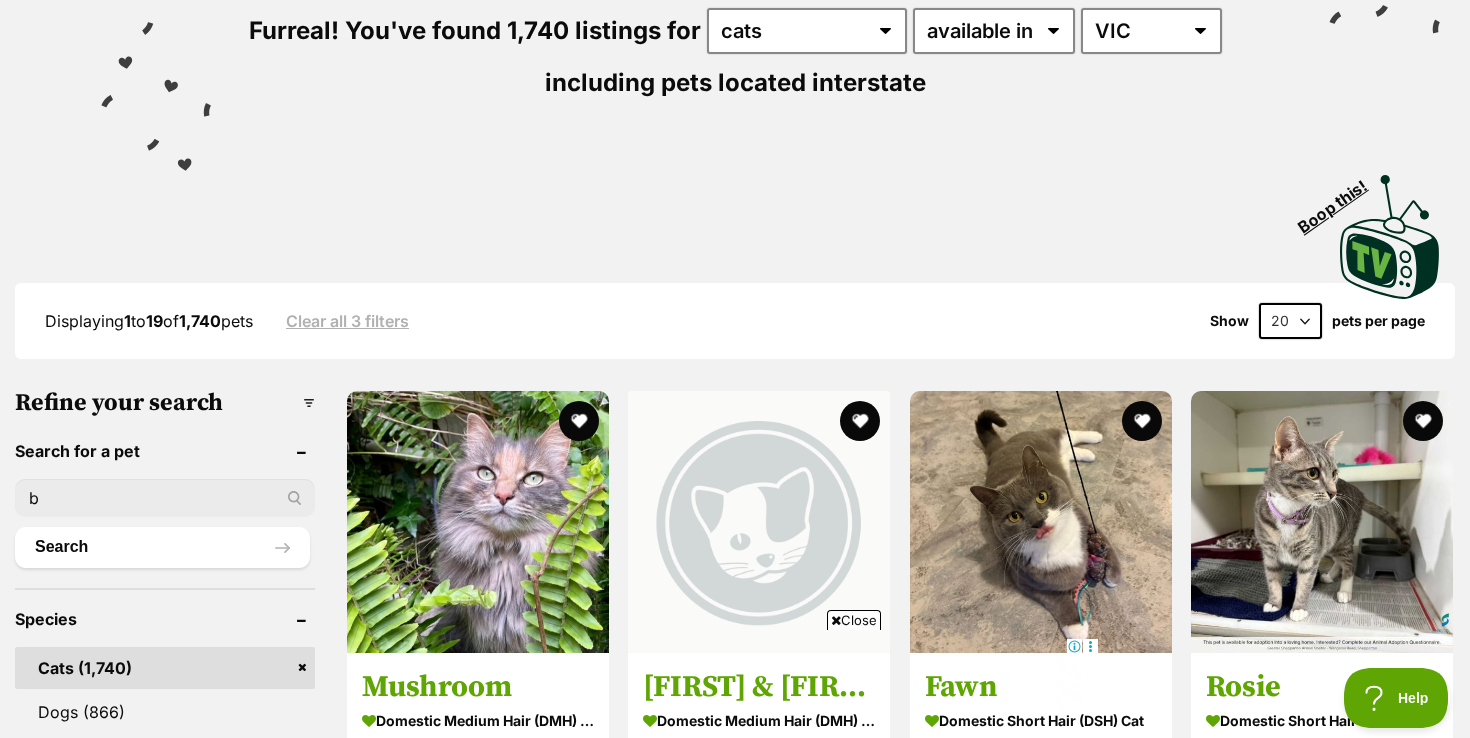scroll, scrollTop: 0, scrollLeft: 0, axis: both 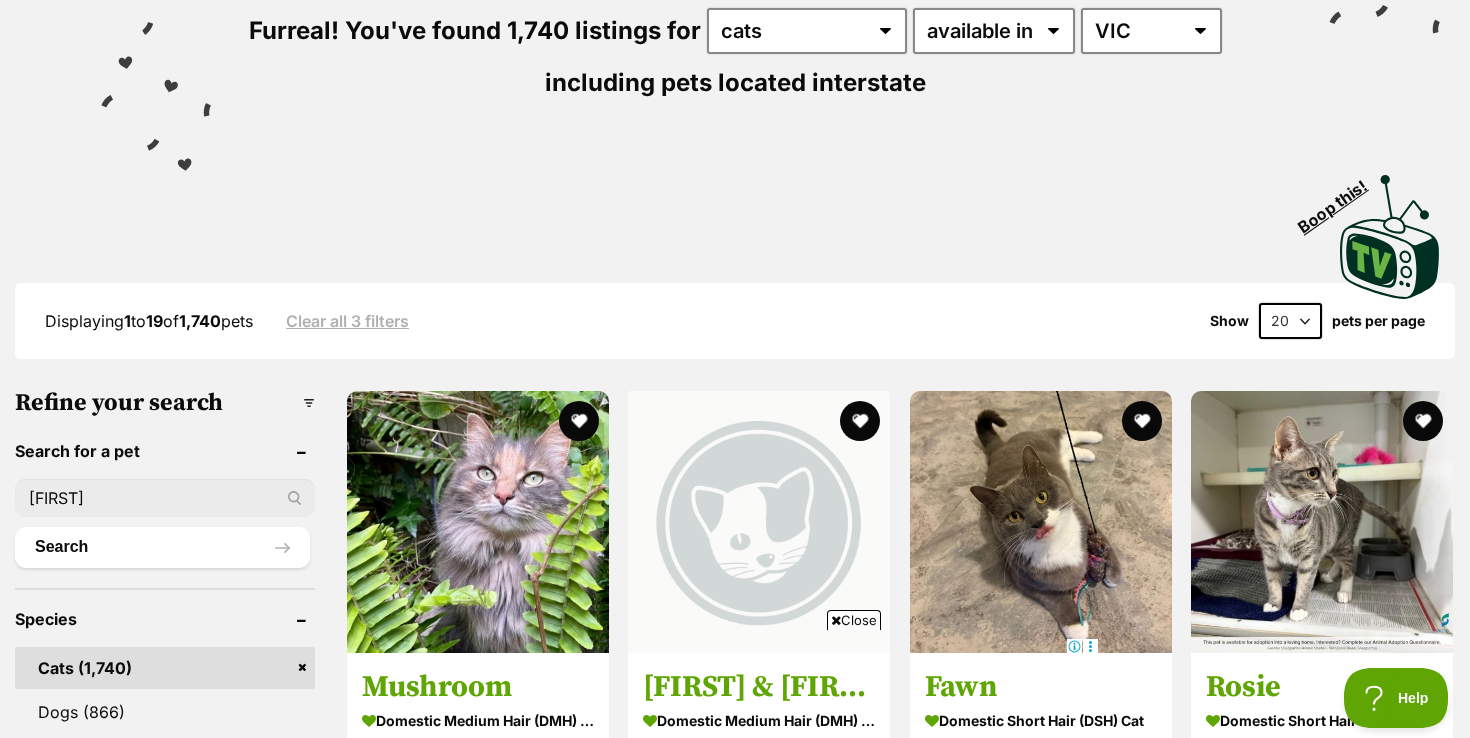 type on "Blaise" 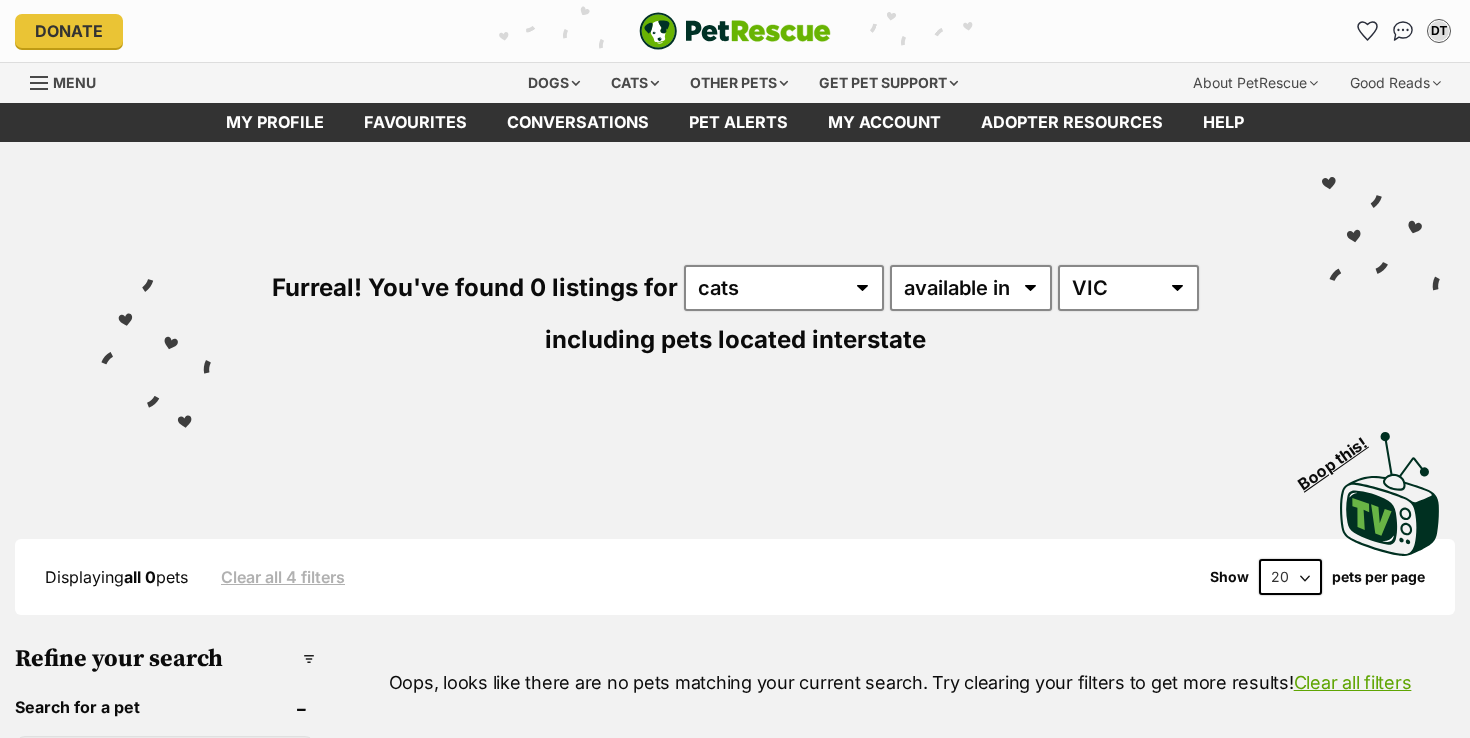 scroll, scrollTop: 0, scrollLeft: 0, axis: both 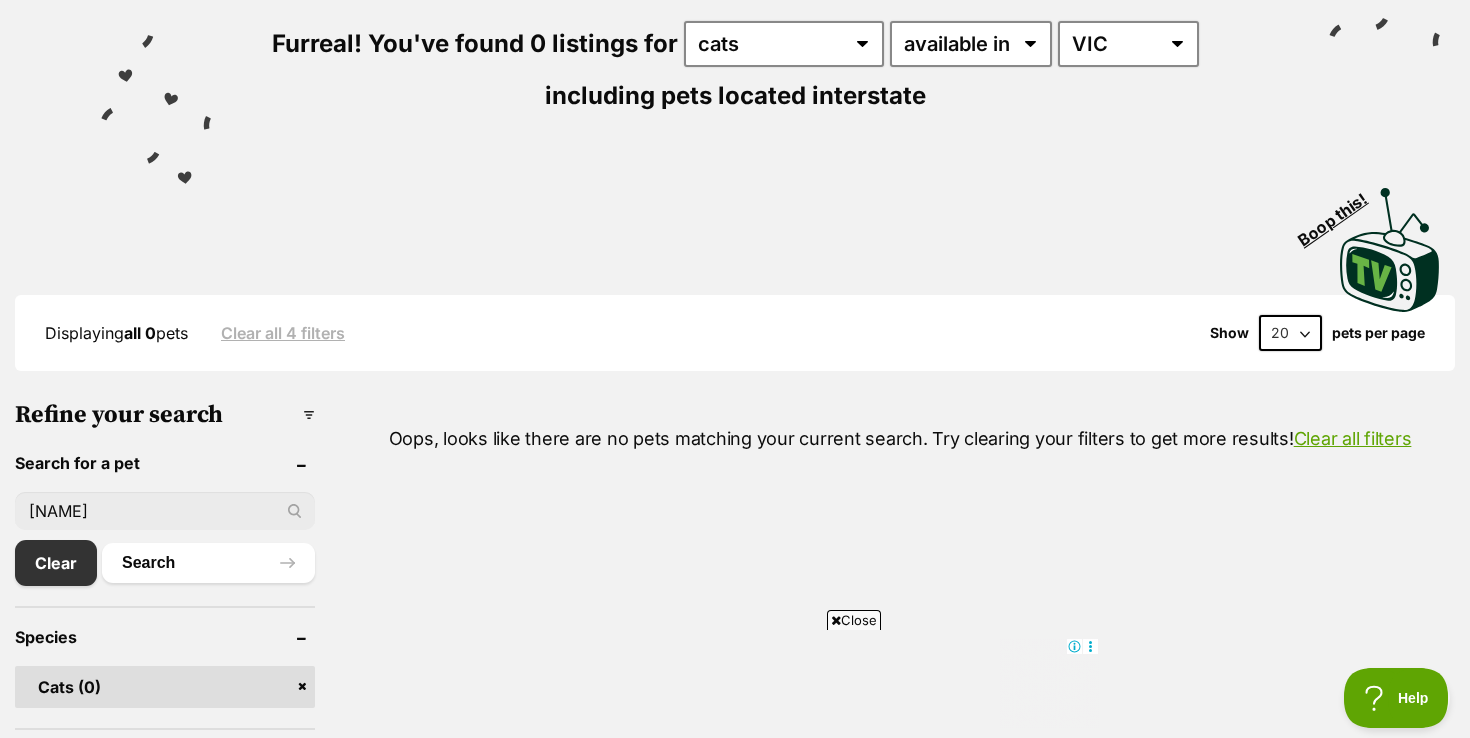click on "[NAME]" at bounding box center [165, 511] 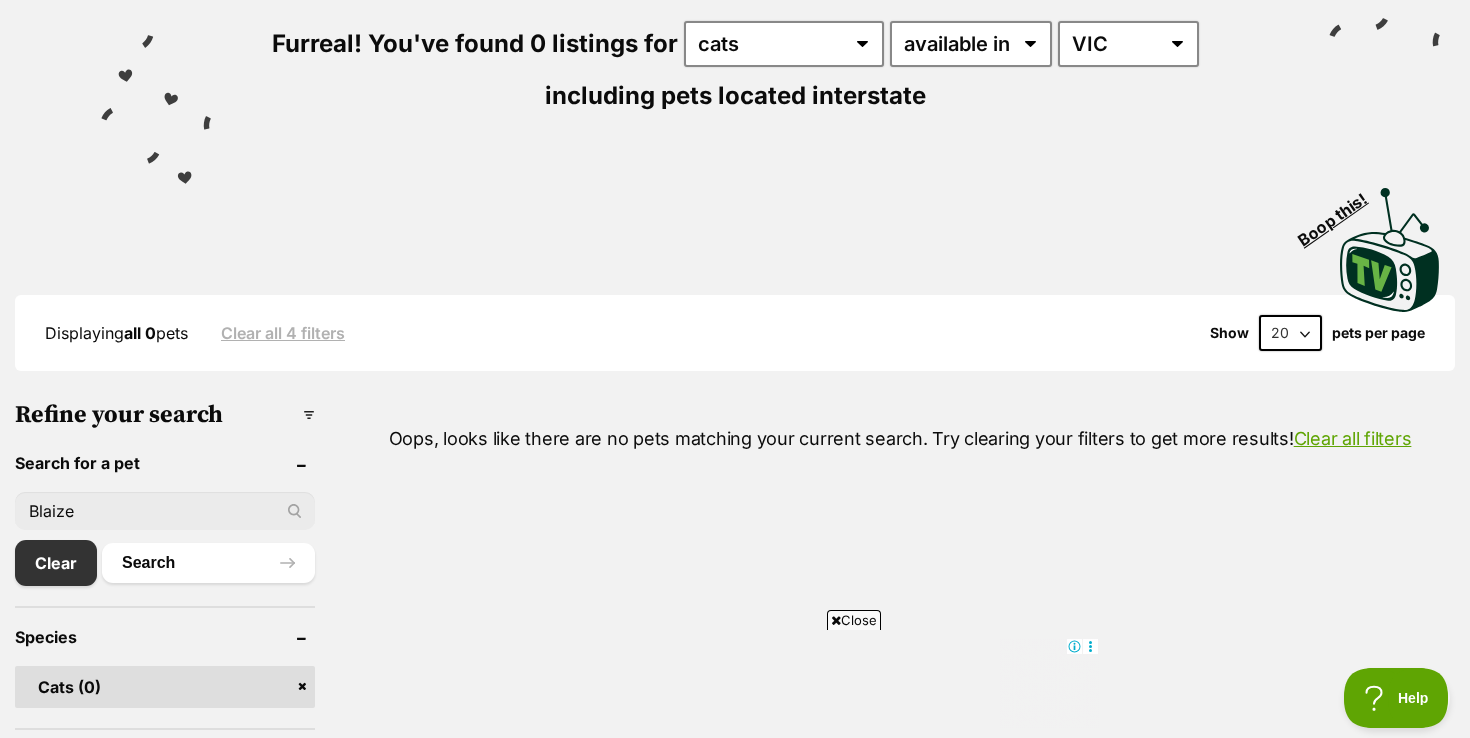 type on "Blaize" 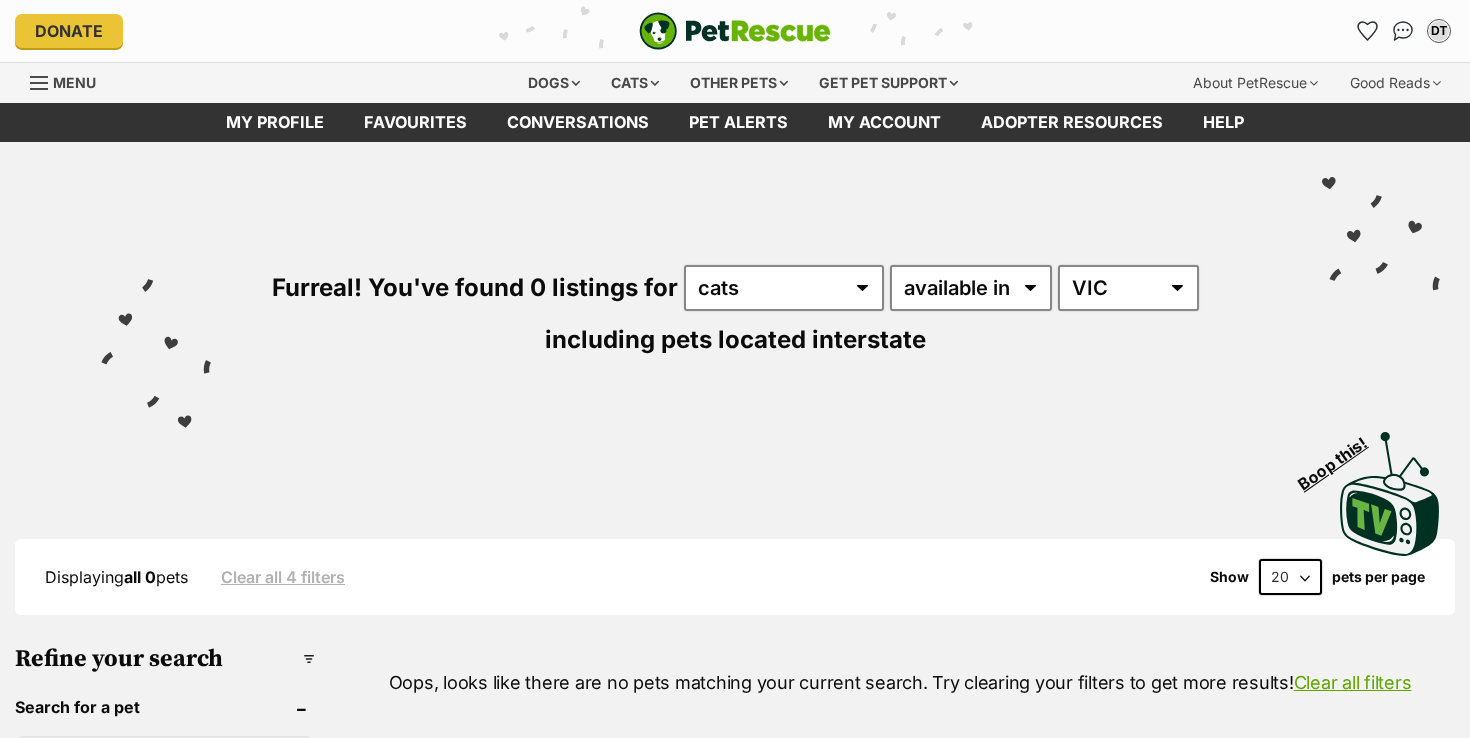 scroll, scrollTop: 0, scrollLeft: 0, axis: both 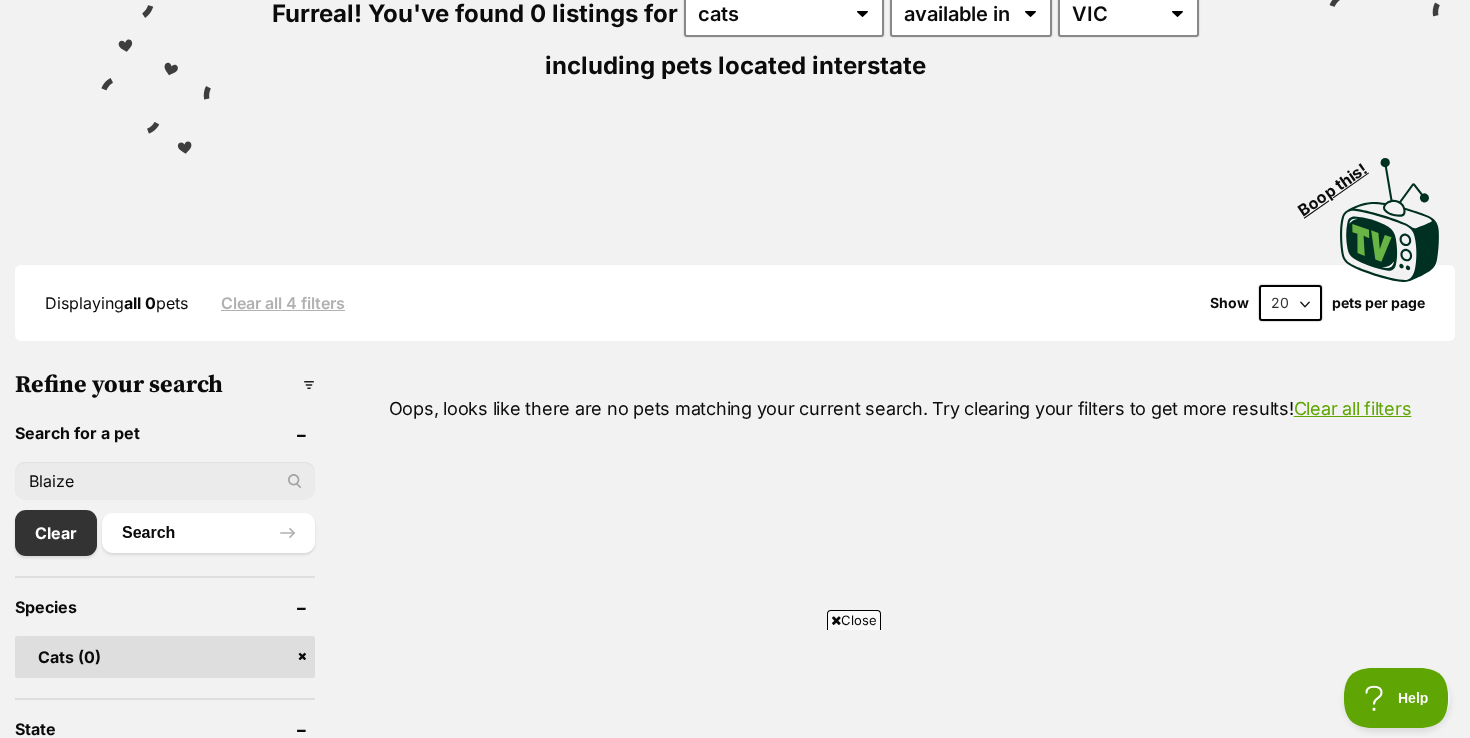 click on "Blaize" at bounding box center (165, 481) 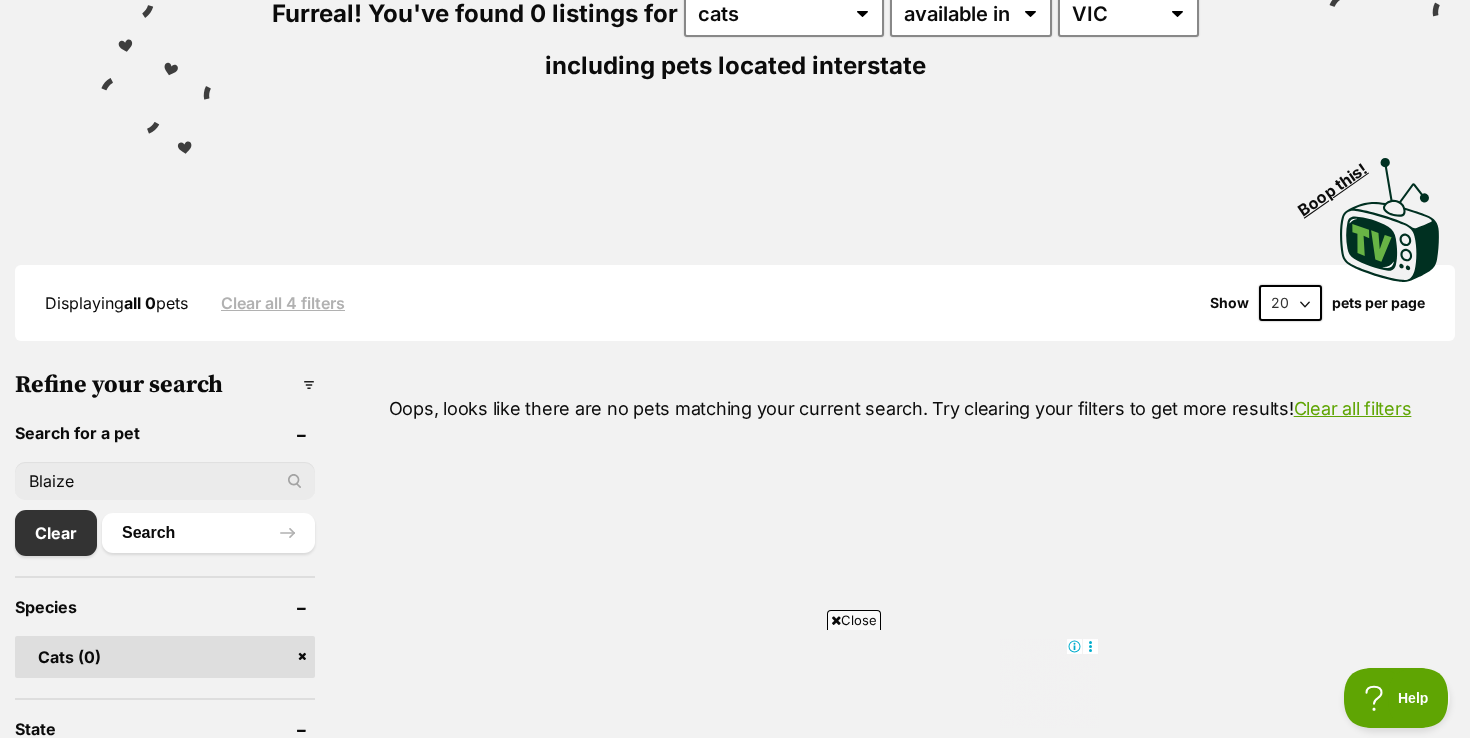 scroll, scrollTop: 0, scrollLeft: 0, axis: both 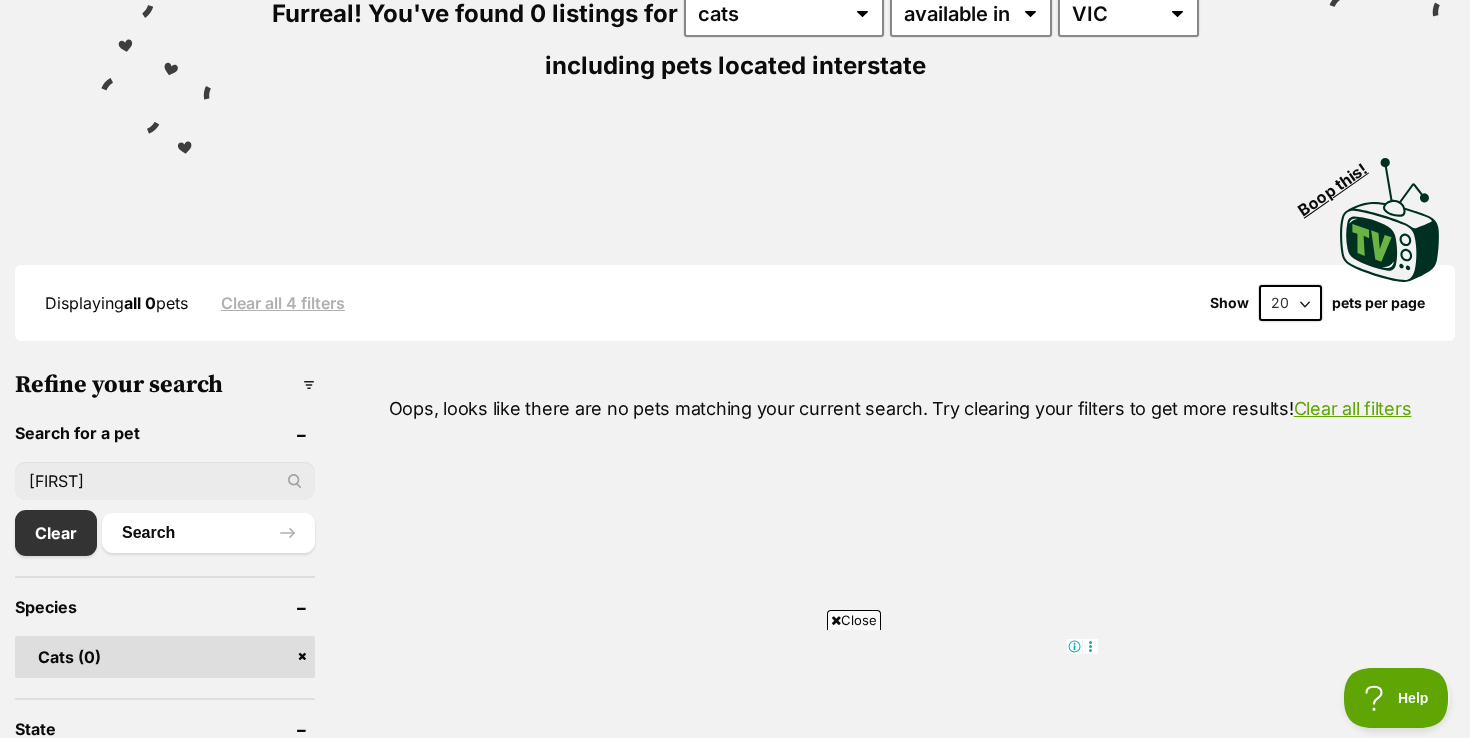 type on "[NAME]" 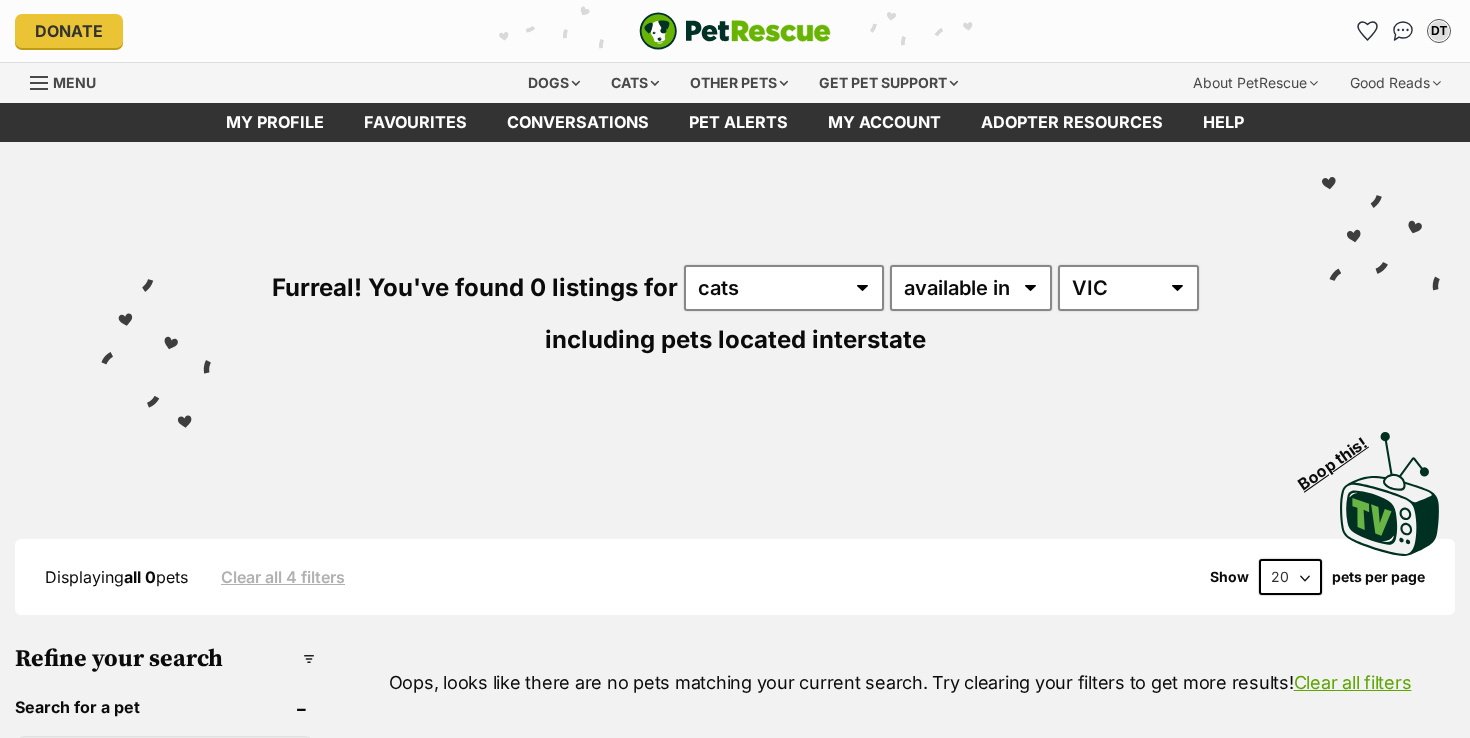 scroll, scrollTop: 223, scrollLeft: 0, axis: vertical 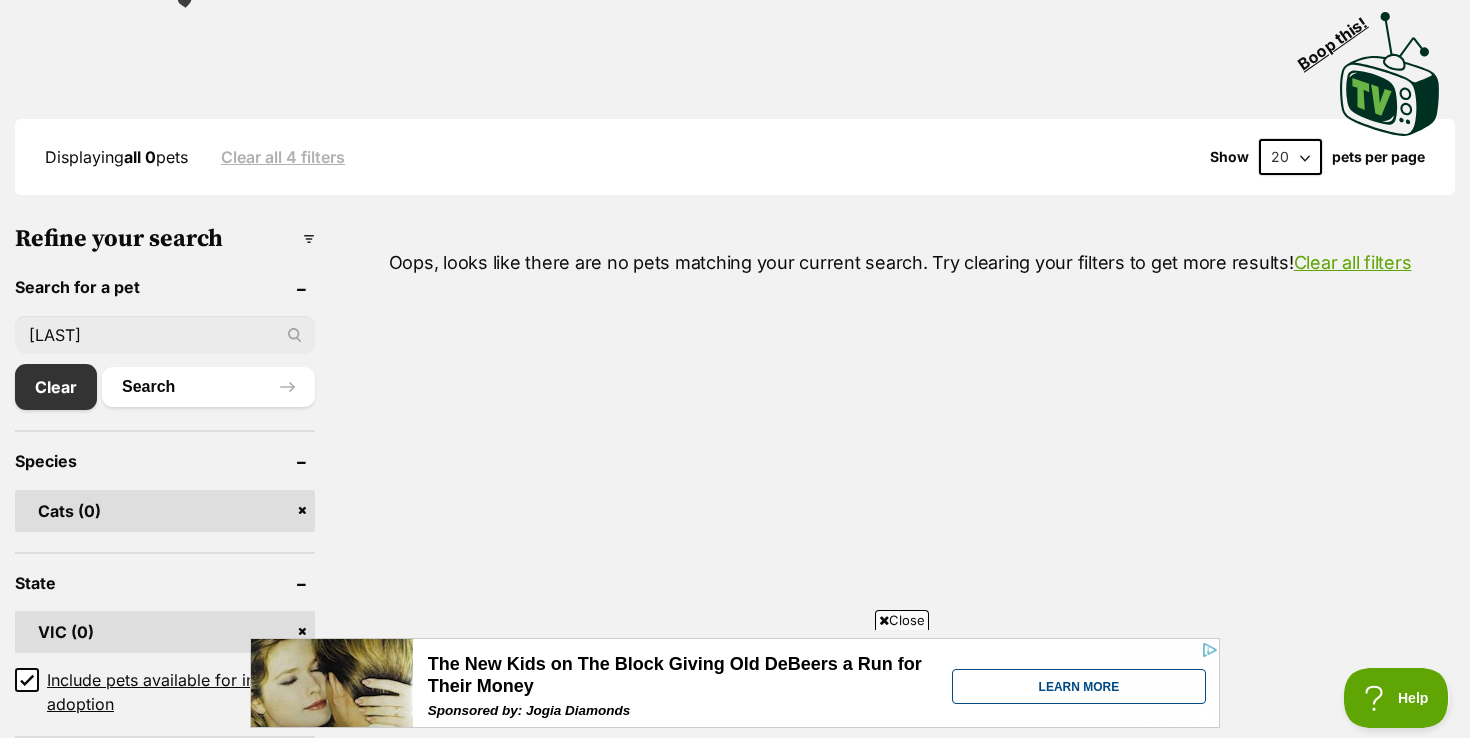 click on "[LAST]" at bounding box center [165, 335] 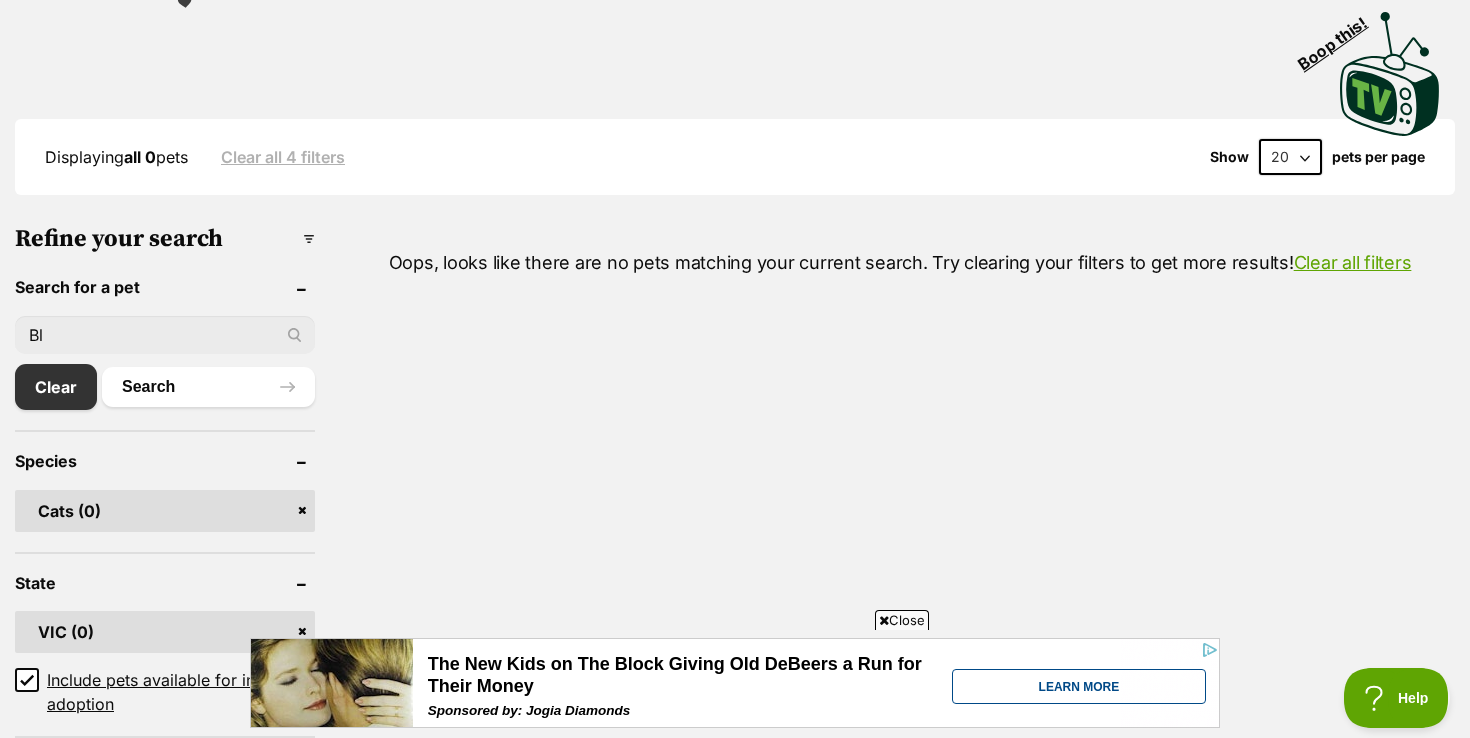 type on "B" 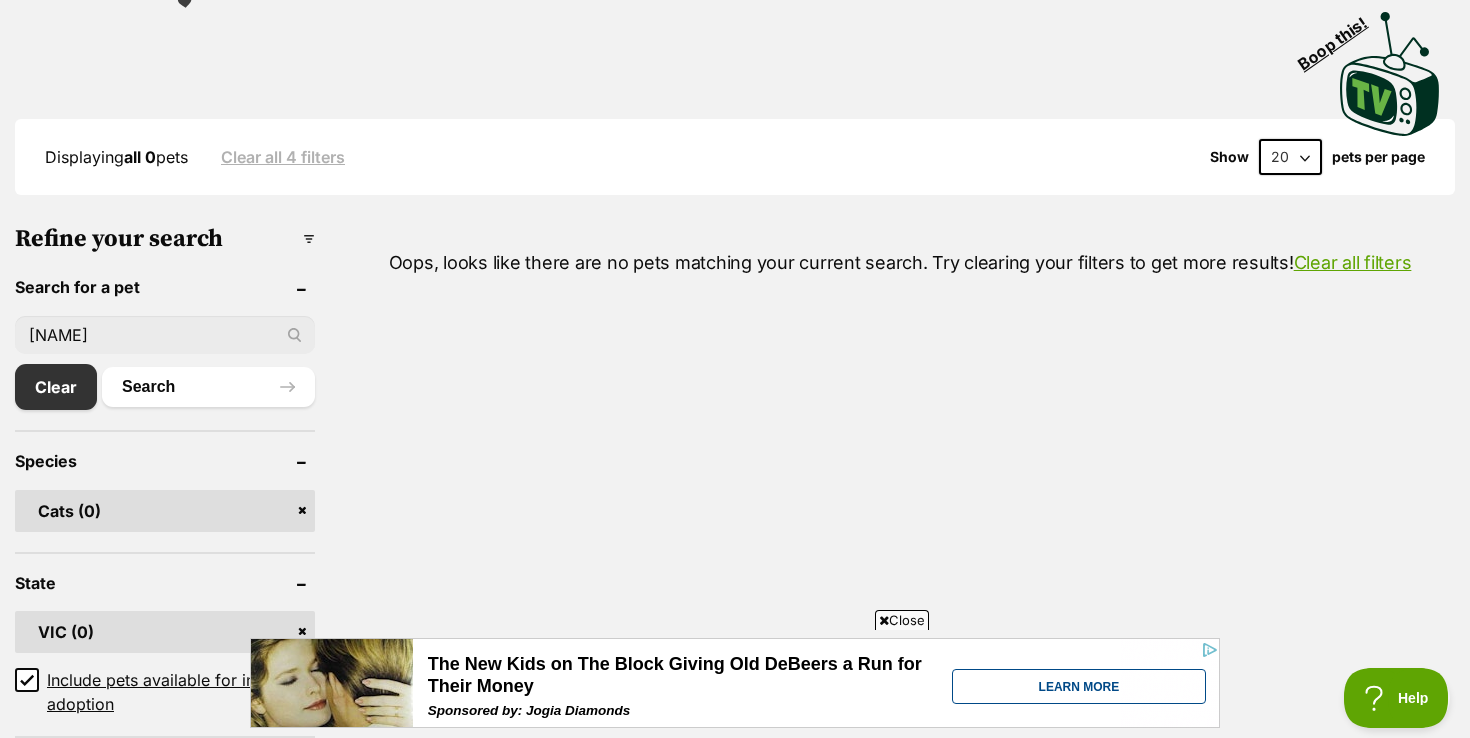 type on "[NAME]" 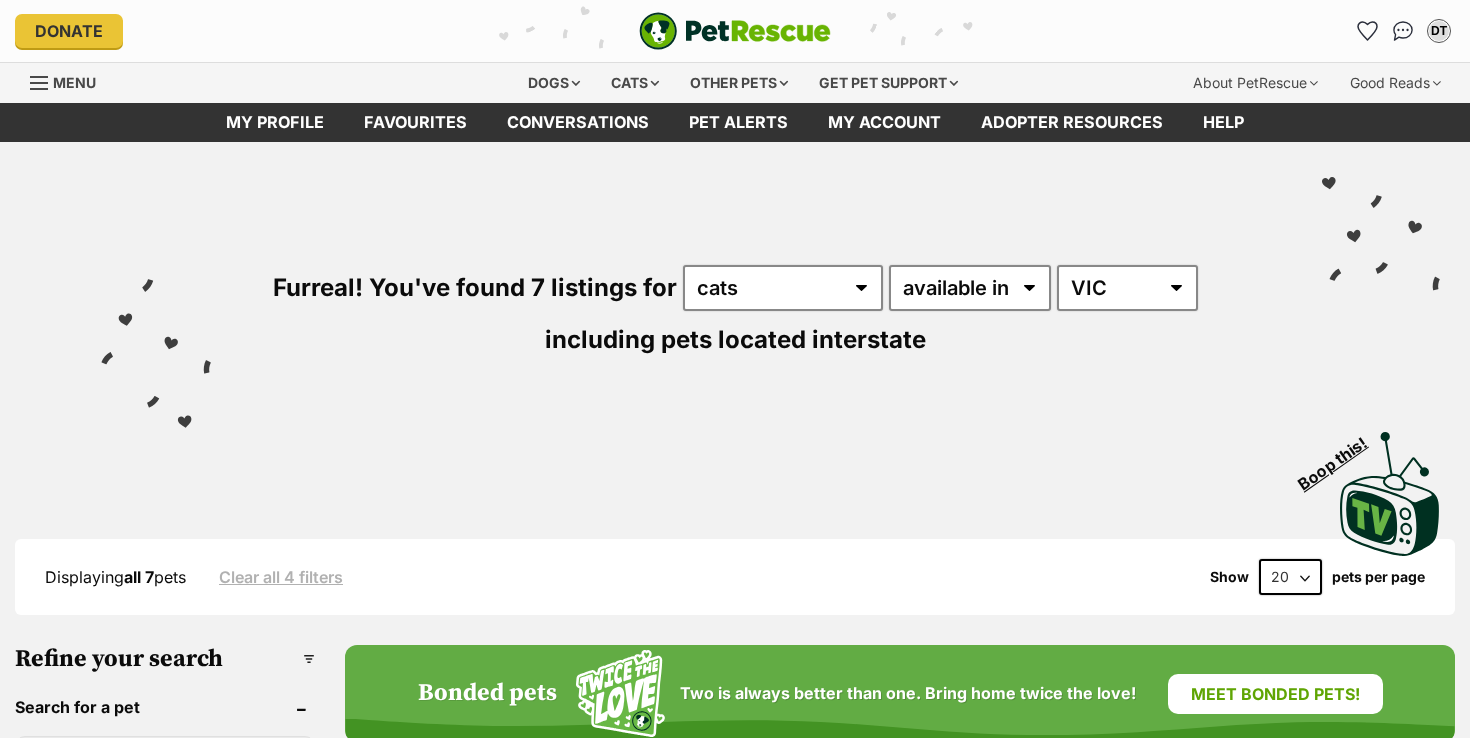 scroll, scrollTop: 0, scrollLeft: 0, axis: both 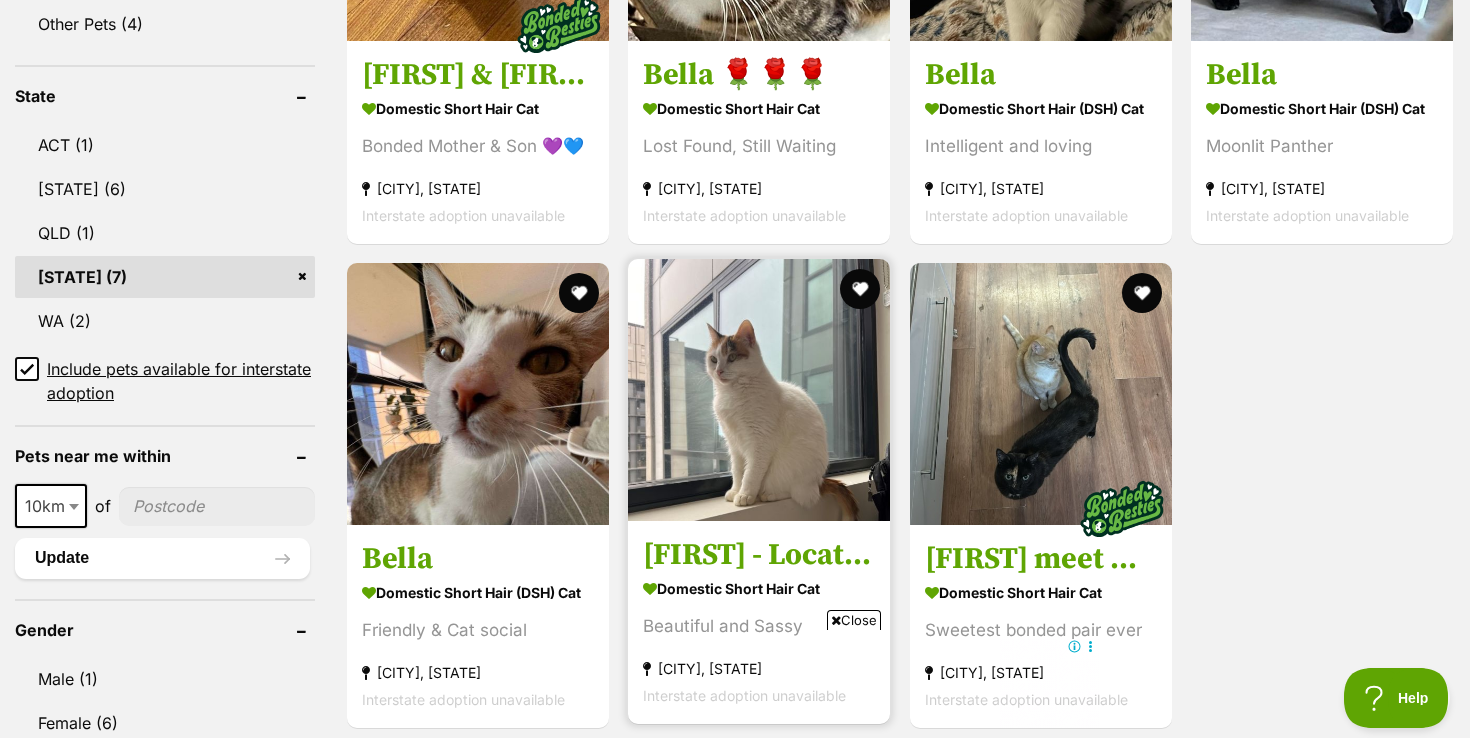 click at bounding box center (759, 390) 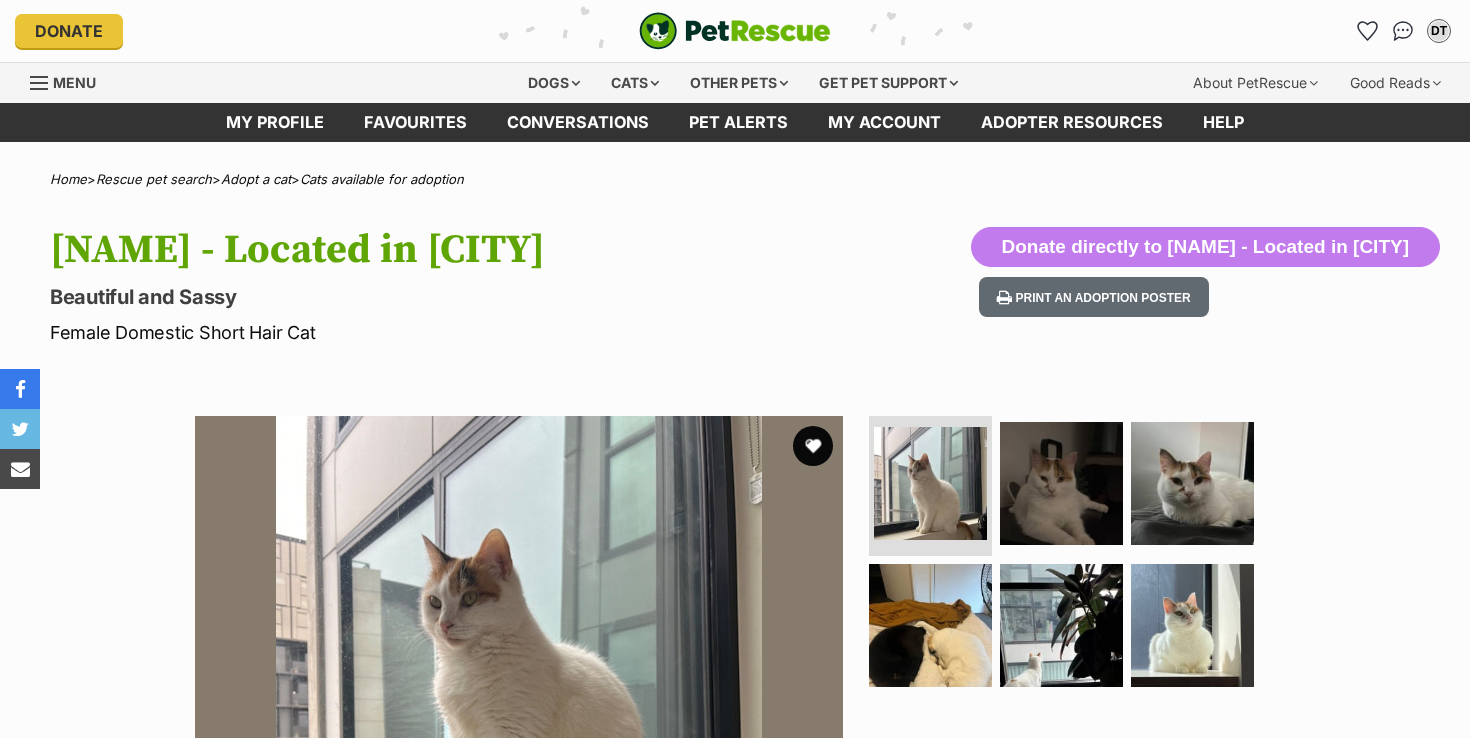 scroll, scrollTop: 316, scrollLeft: 0, axis: vertical 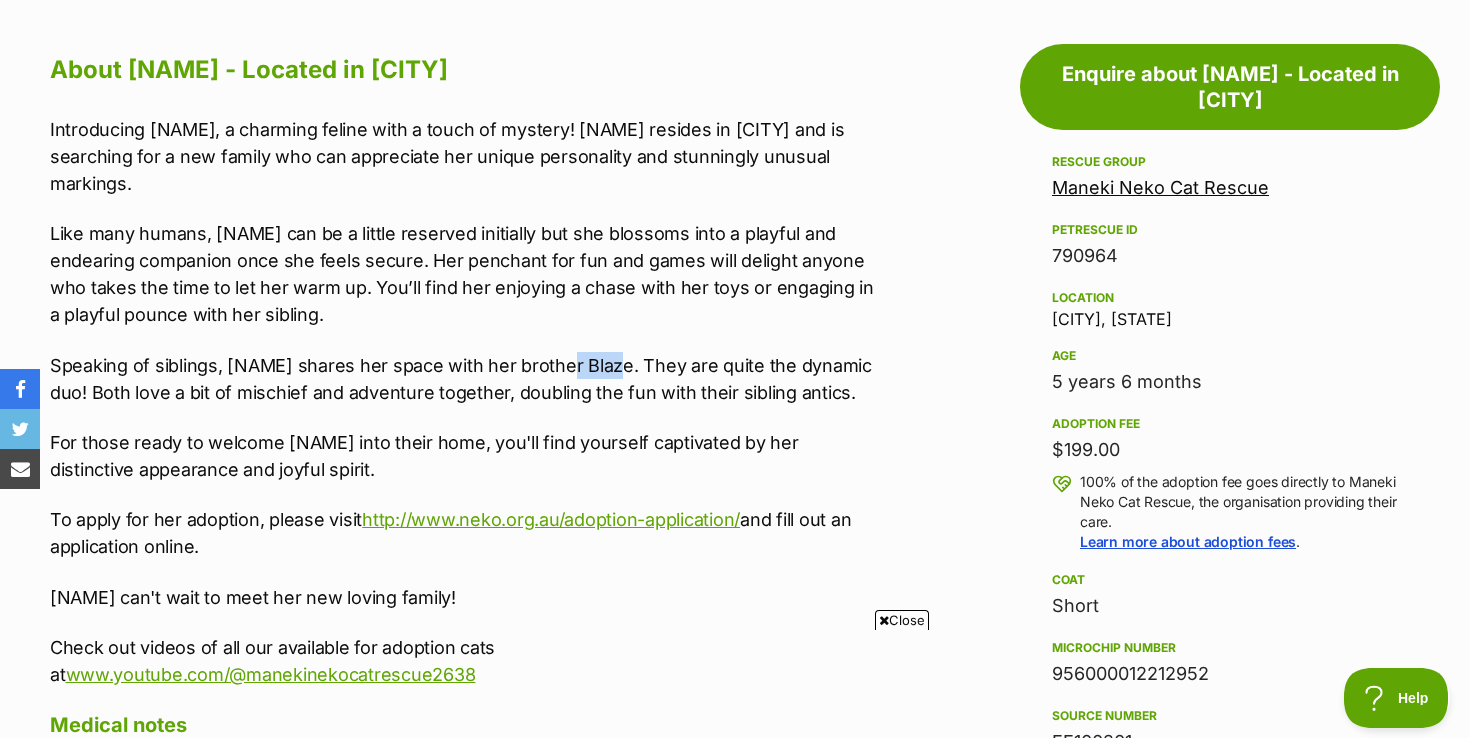 drag, startPoint x: 598, startPoint y: 367, endPoint x: 552, endPoint y: 364, distance: 46.09772 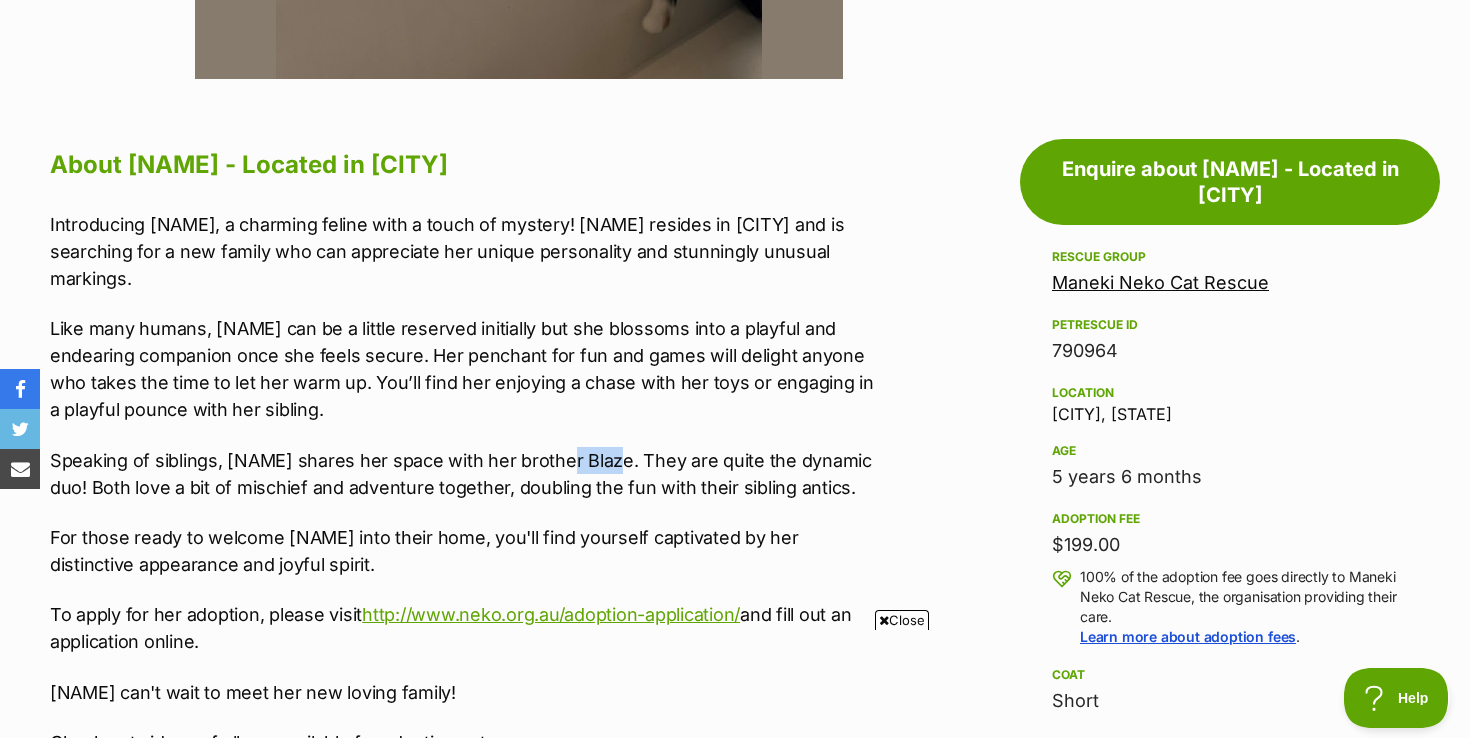 scroll, scrollTop: 927, scrollLeft: 0, axis: vertical 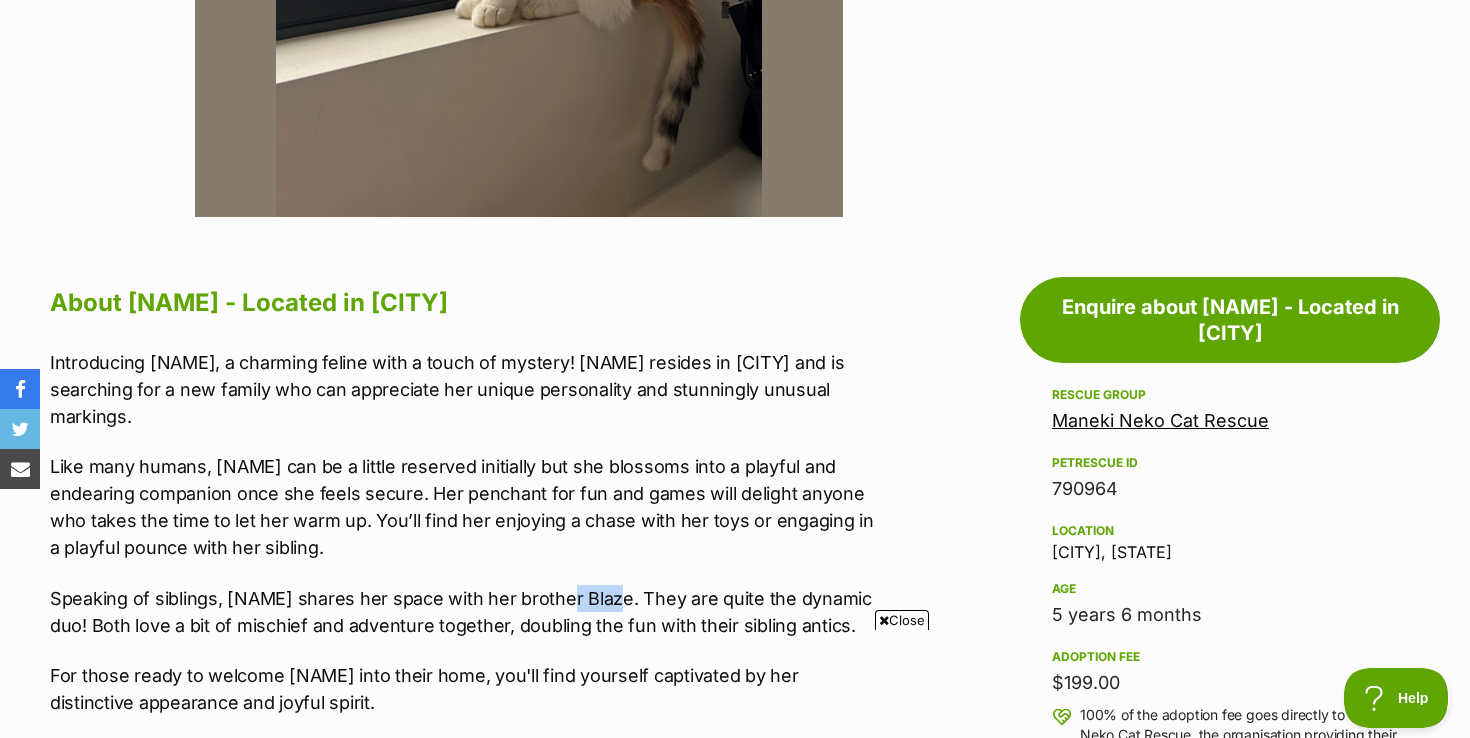 click on "Maneki Neko Cat Rescue" at bounding box center (1160, 420) 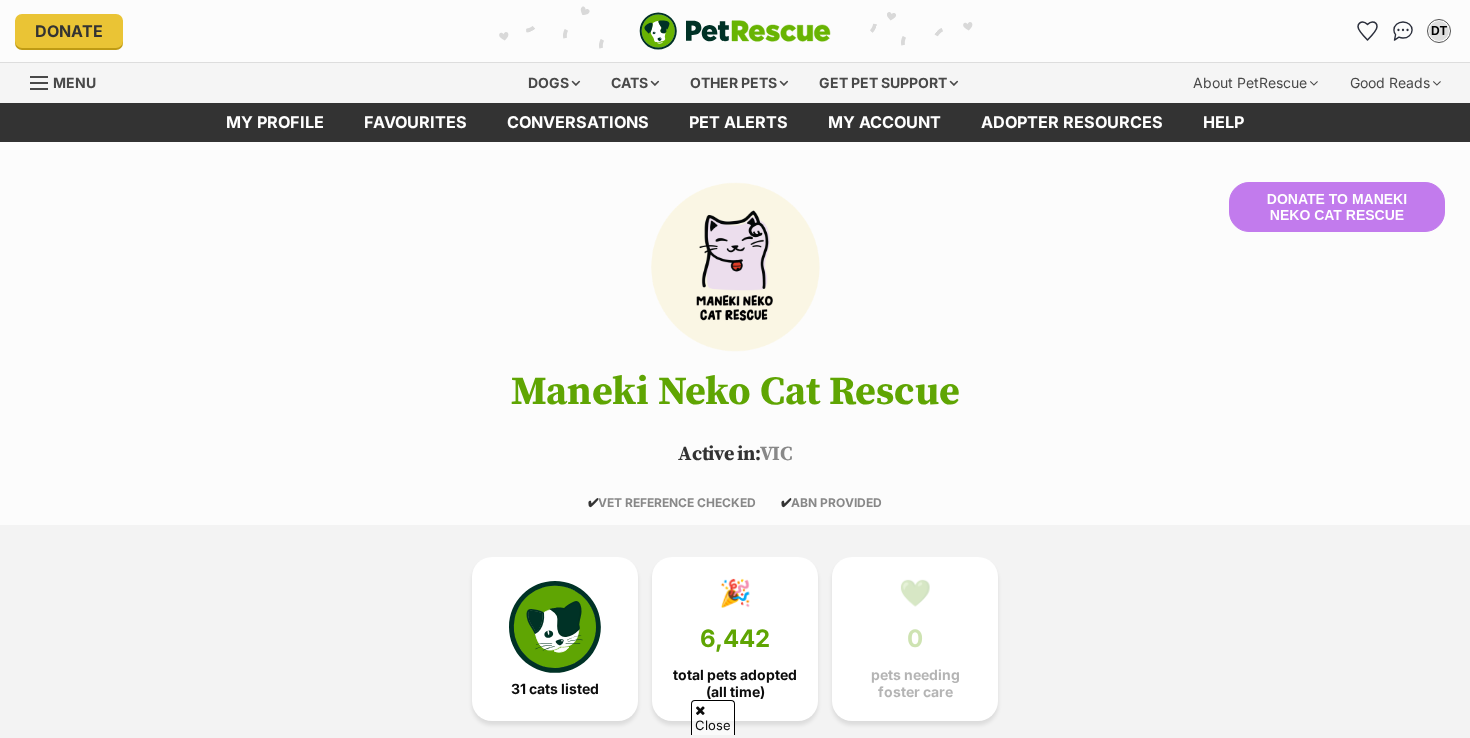 scroll, scrollTop: 159, scrollLeft: 0, axis: vertical 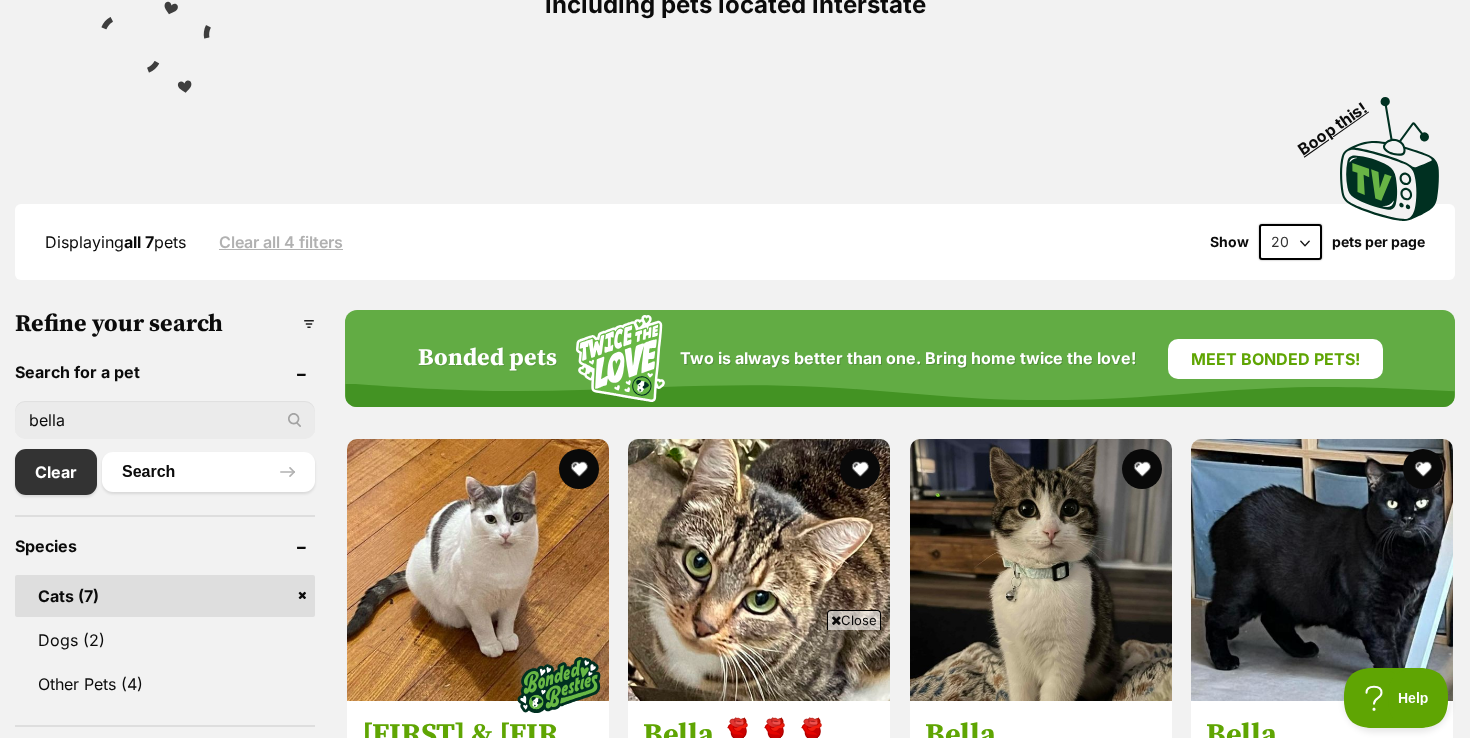 click on "bella" at bounding box center (165, 420) 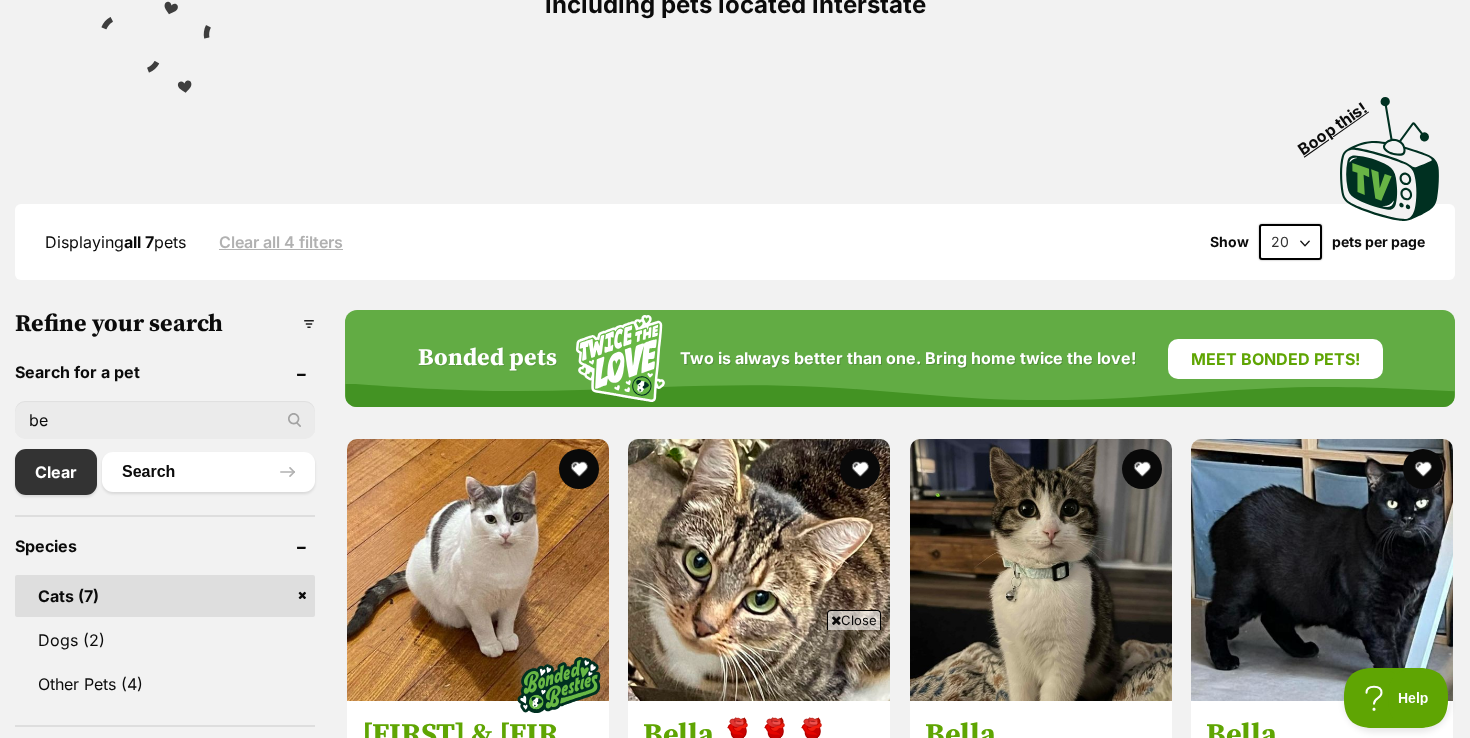 scroll, scrollTop: 0, scrollLeft: 0, axis: both 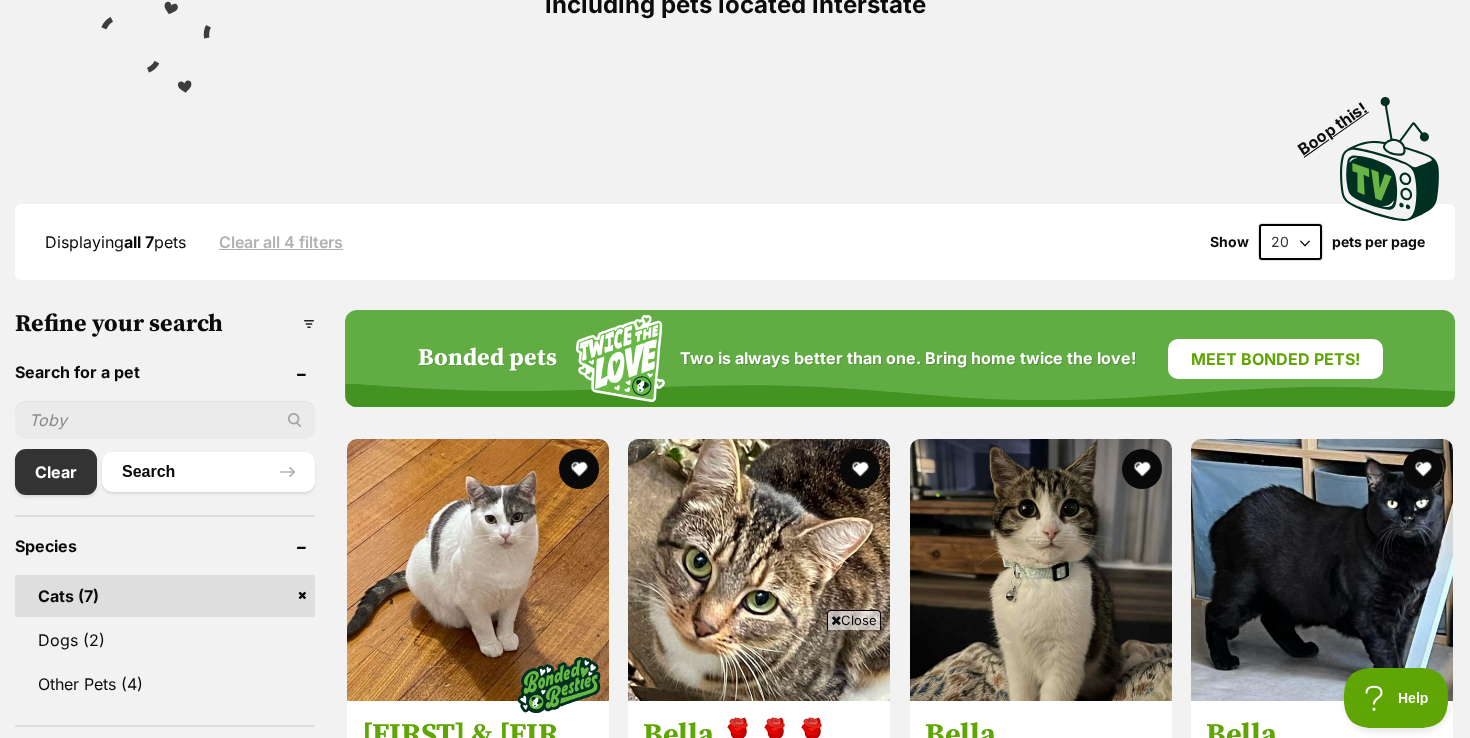 paste on "Blaze" 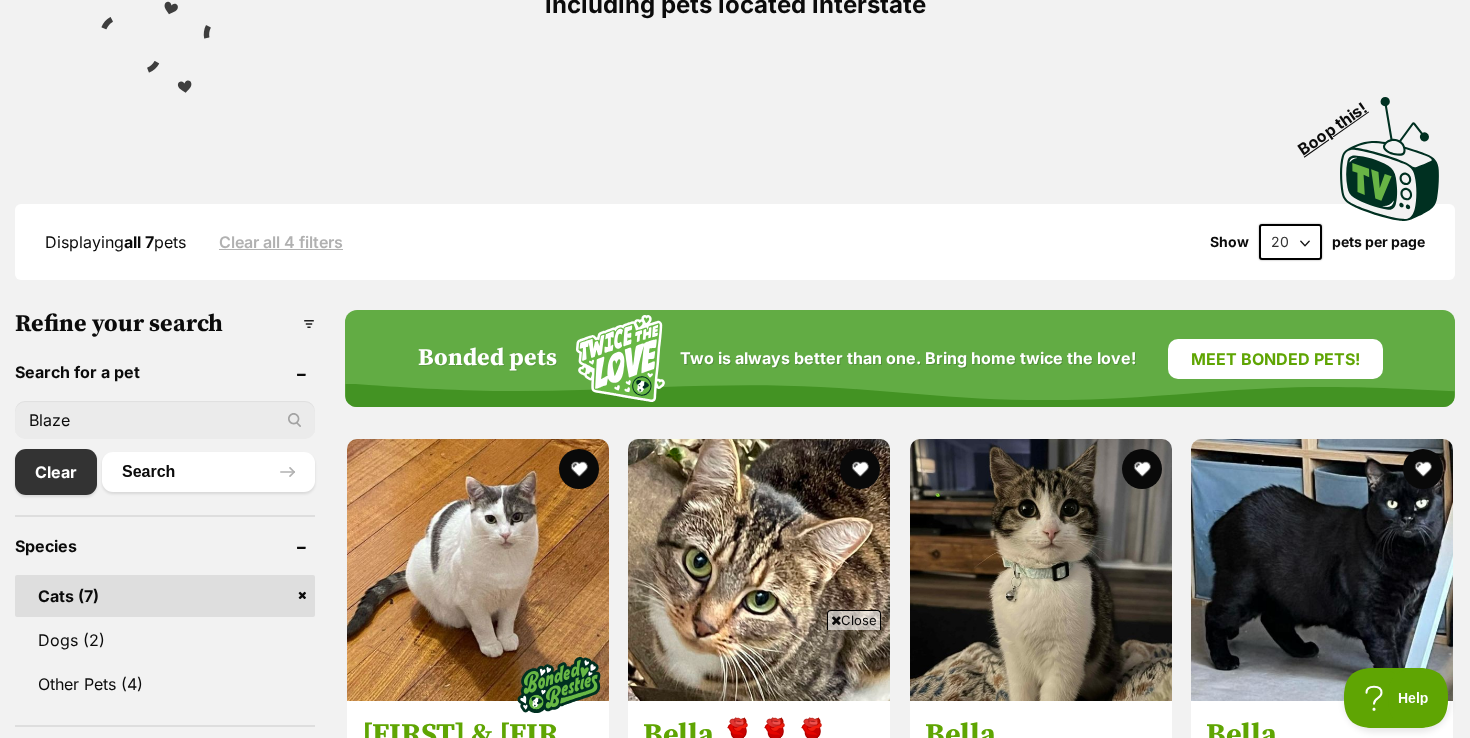 type on "Blaze" 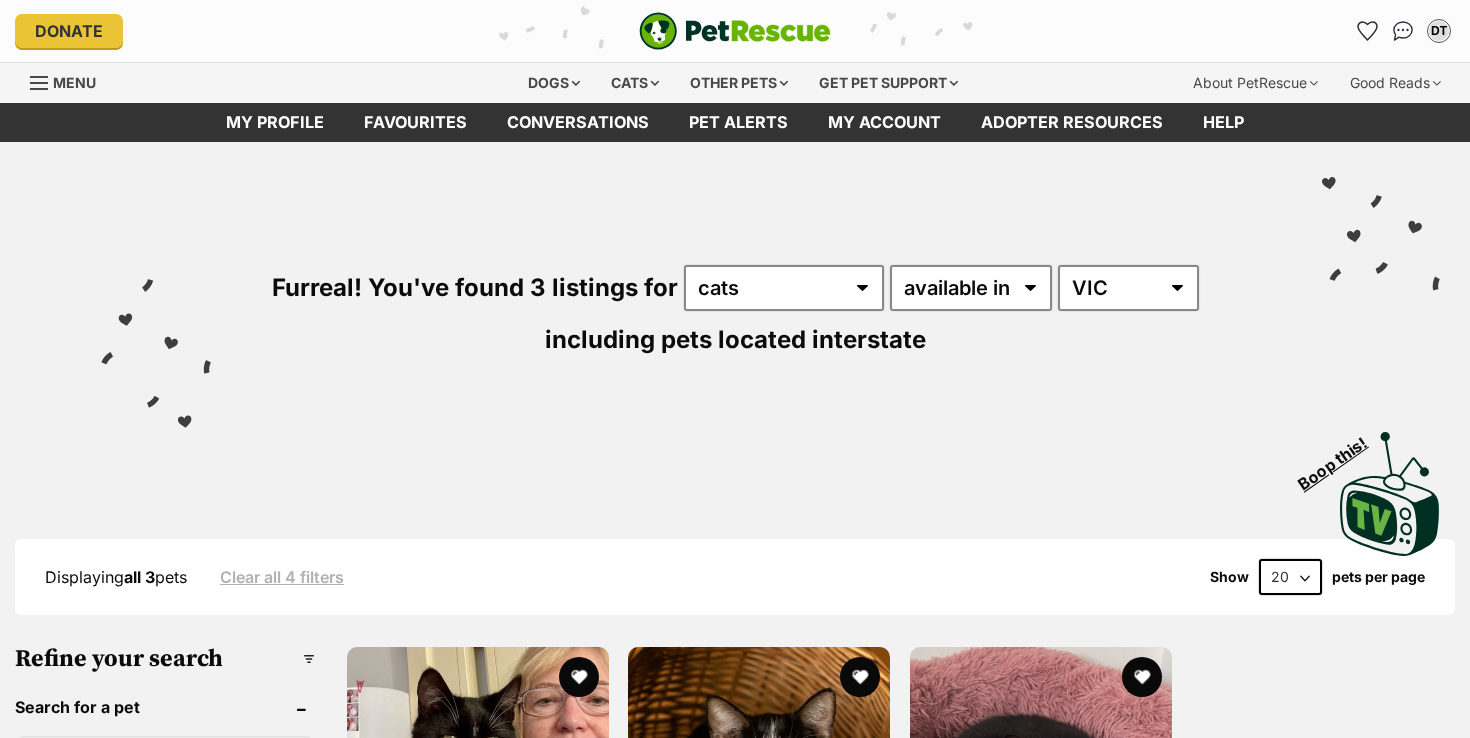scroll, scrollTop: 119, scrollLeft: 0, axis: vertical 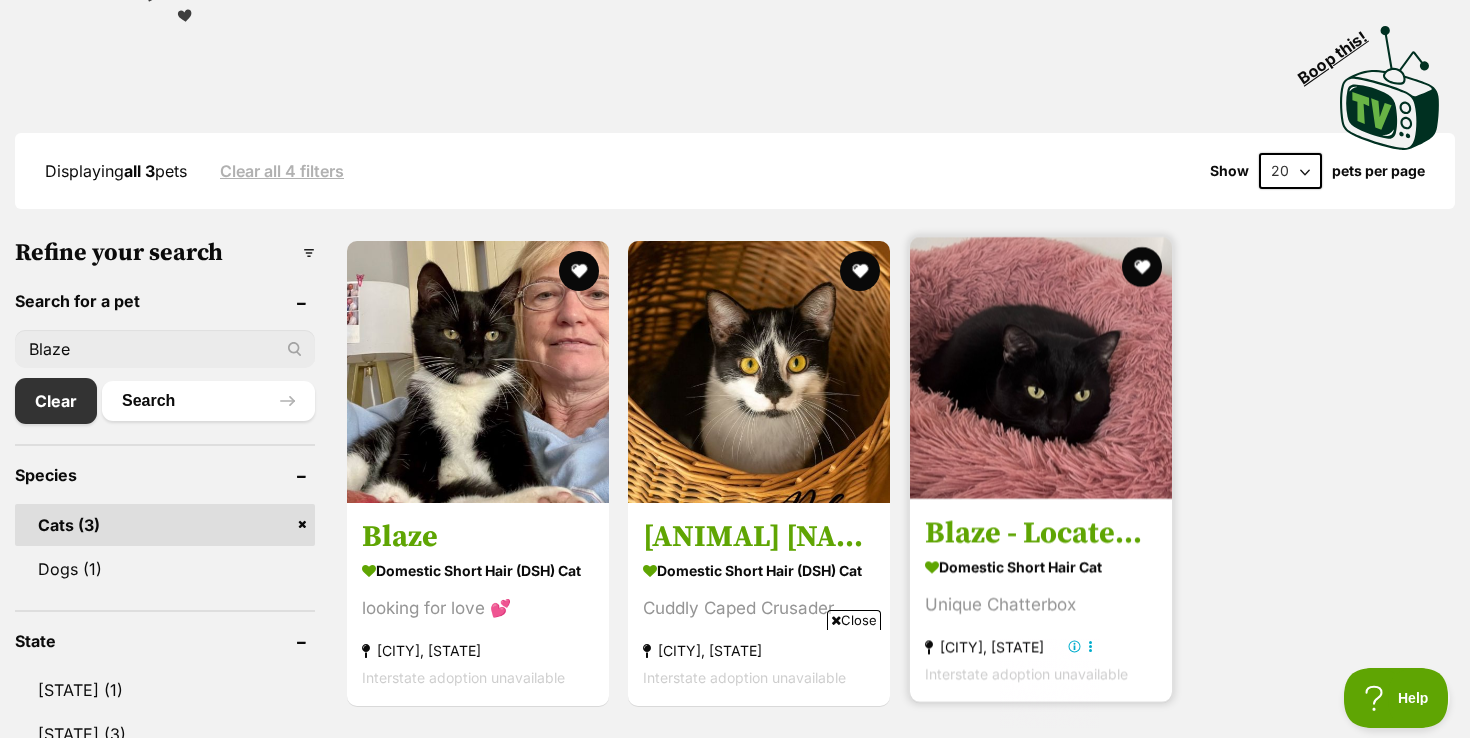 click on "Blaze - Located in [CITY]" at bounding box center [1041, 533] 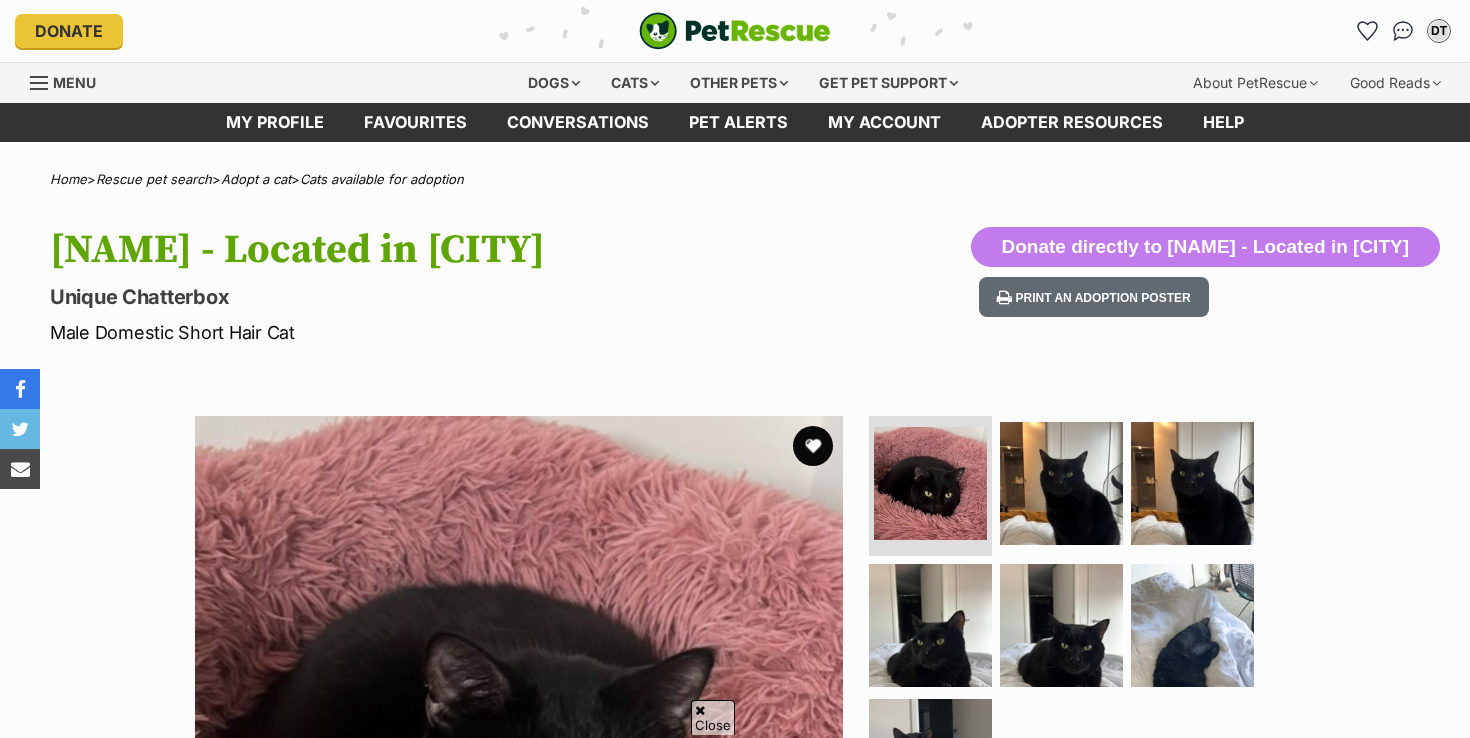 scroll, scrollTop: 571, scrollLeft: 0, axis: vertical 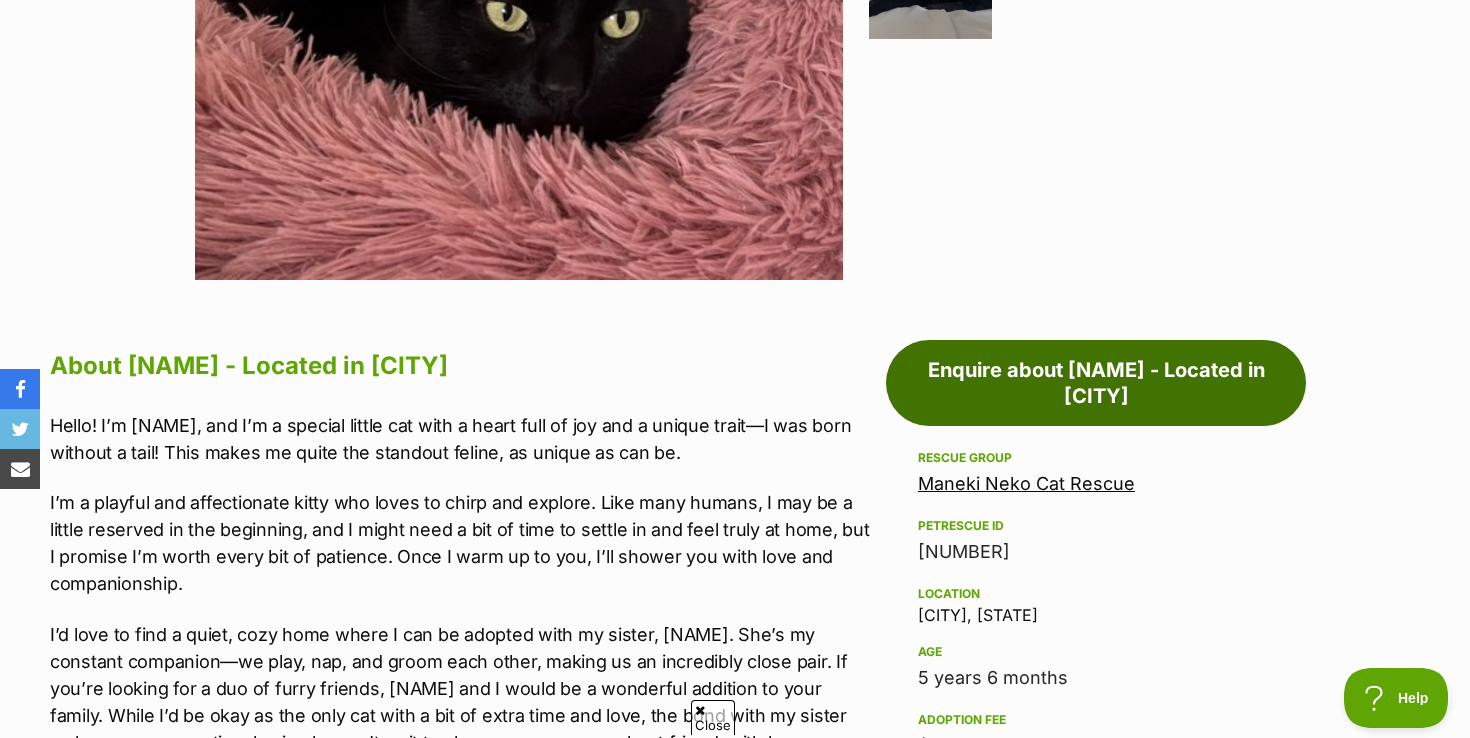 click on "Enquire about Blaze - Located in [CITY]" at bounding box center (1096, 383) 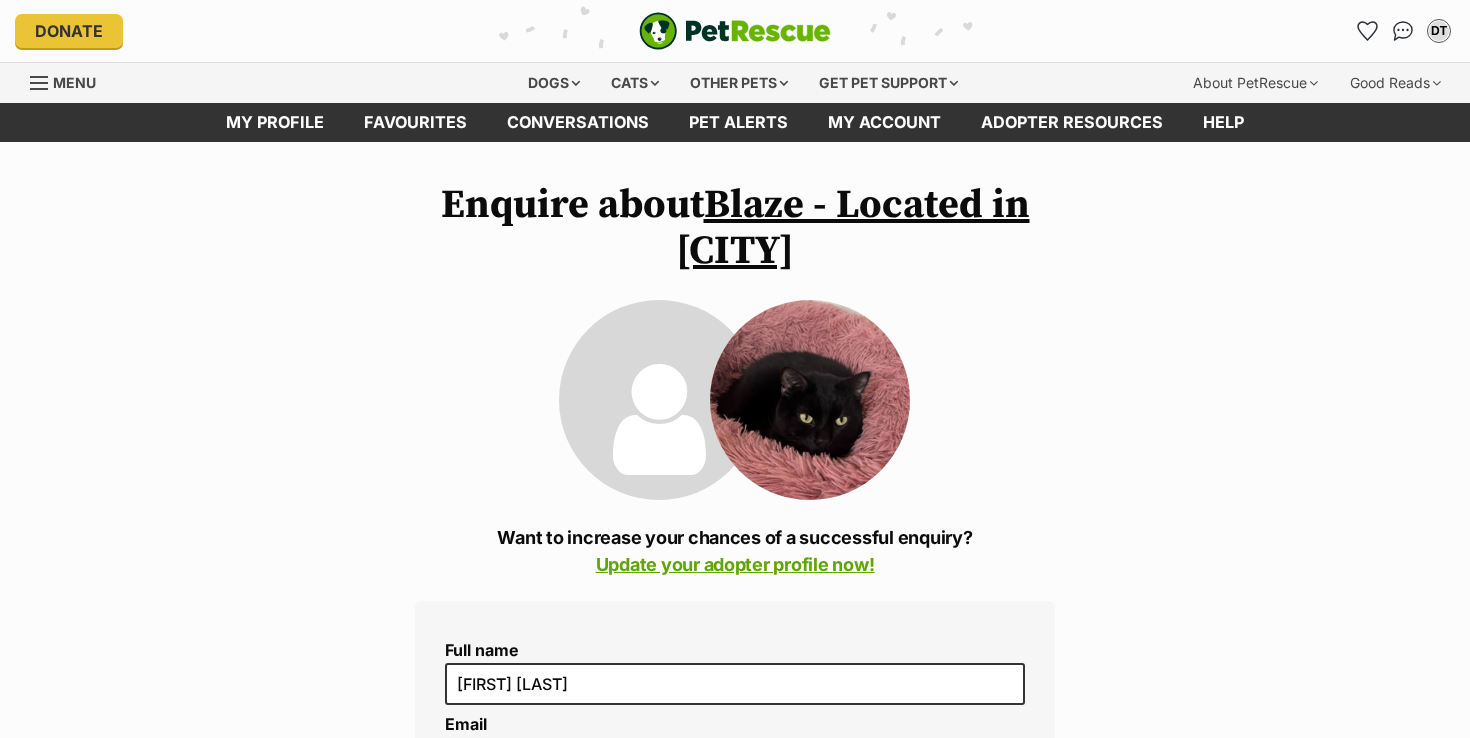 scroll, scrollTop: 0, scrollLeft: 0, axis: both 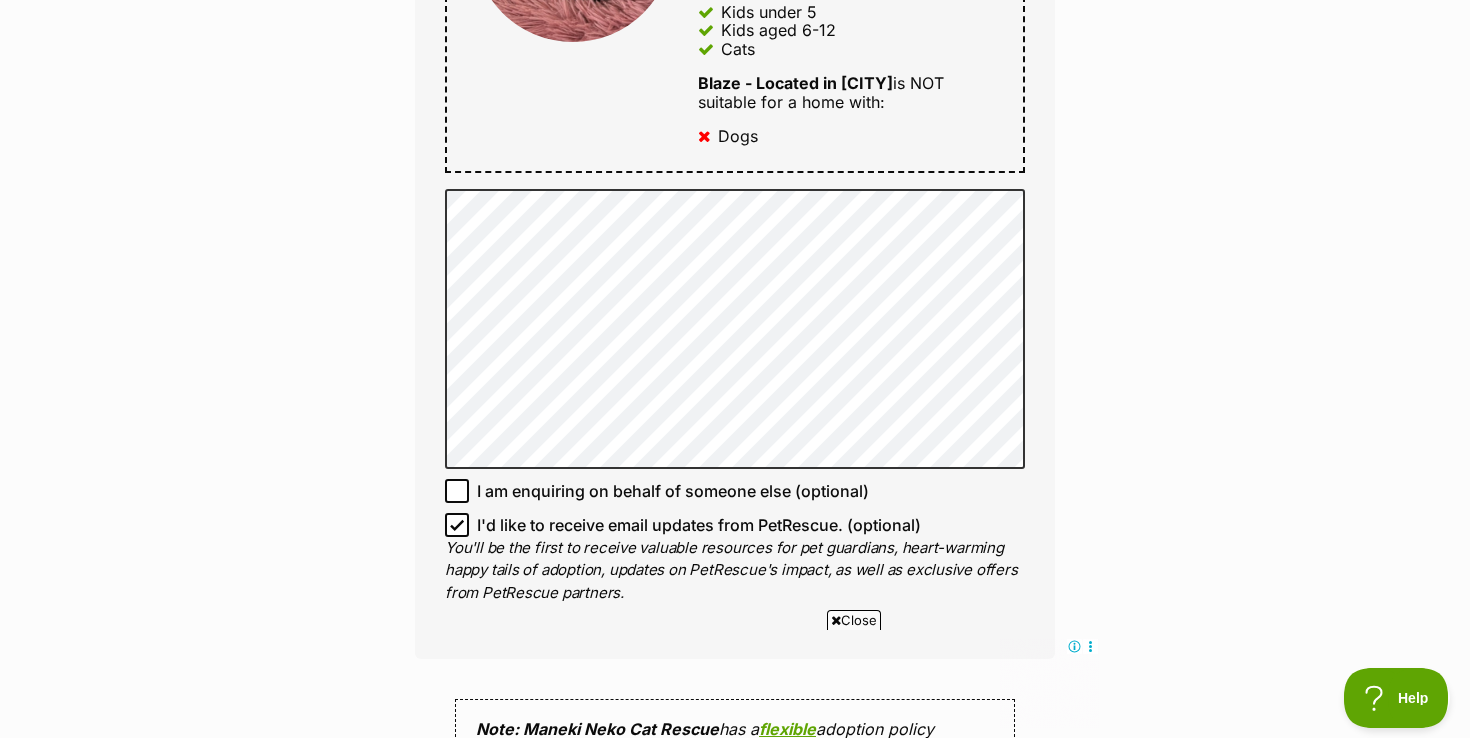 click on "Full name [FIRST] [LAST]
Email
We require this to be able to send you communications regarding your pet enquiry.
[EMAIL]
Phone number United States +1 United Kingdom +44 Afghanistan (‫افغانستان‬‎) +93 Albania (Shqipëri) +355 Algeria (‫الجزائر‬‎) +213 American Samoa +1684 Andorra +376 Angola +244 Anguilla +1264 Antigua and Barbuda +1268 Argentina +54 Armenia (Հայաստան) +374 Aruba +297 Australia +61 Austria (Österreich) +43 Azerbaijan (Azərbaycan) +994 Bahamas +1242 Bahrain (‫البحرين‬‎) +973 Bangladesh (বাংলাদেশ) +880 Barbados +1246 Belarus (Беларусь) +375 Belgium (België) +32 Belize +501 Benin (Bénin) +229 Bermuda +1441 Bhutan (འབྲུག) +975 Bolivia +591 Bosnia and Herzegovina (Босна и Херцеговина) +387 Botswana +267 Brazil (Brasil) +55 British Indian Ocean Territory +246 British Virgin Islands +1284 Brunei +673 Bulgaria (България) +359 Burkina Faso +226 +257 +855" at bounding box center (735, -30) 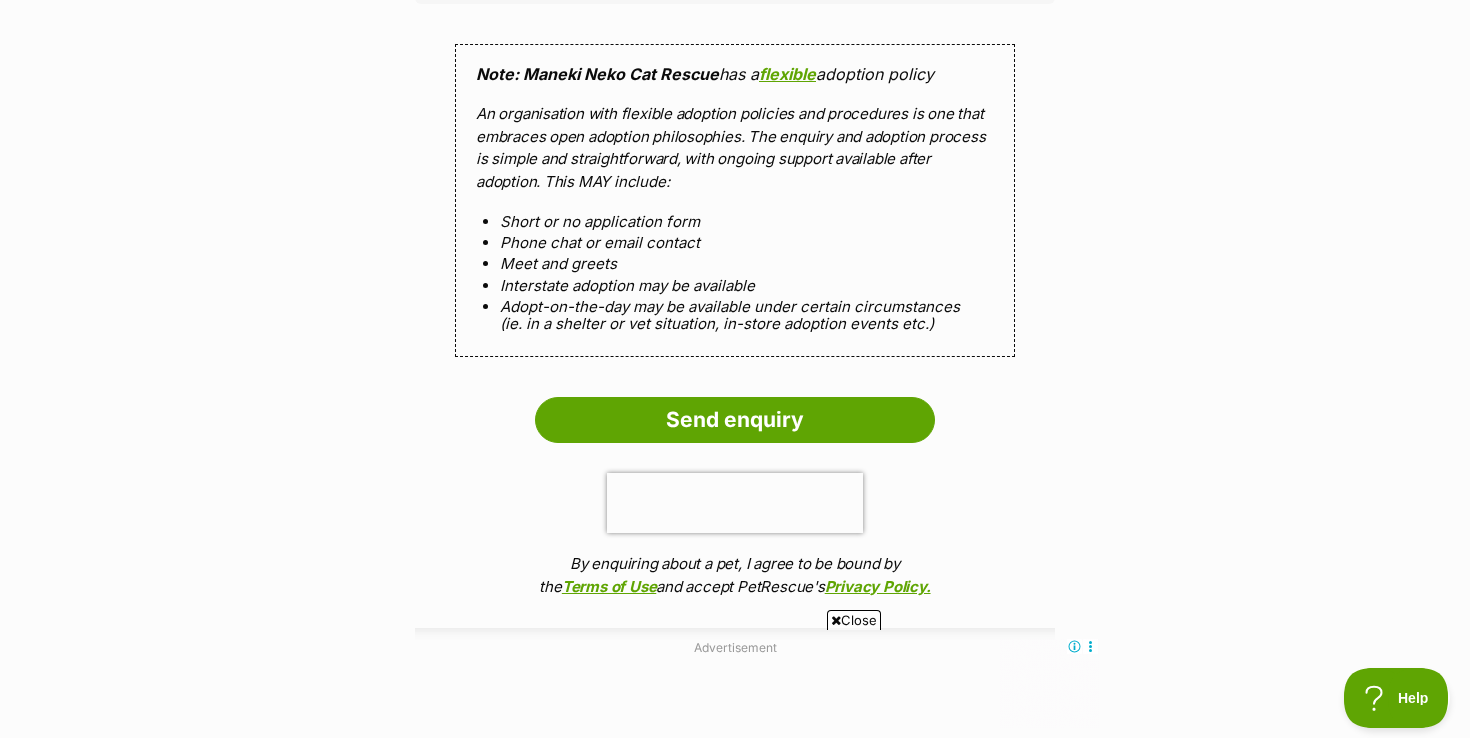 scroll, scrollTop: 2086, scrollLeft: 0, axis: vertical 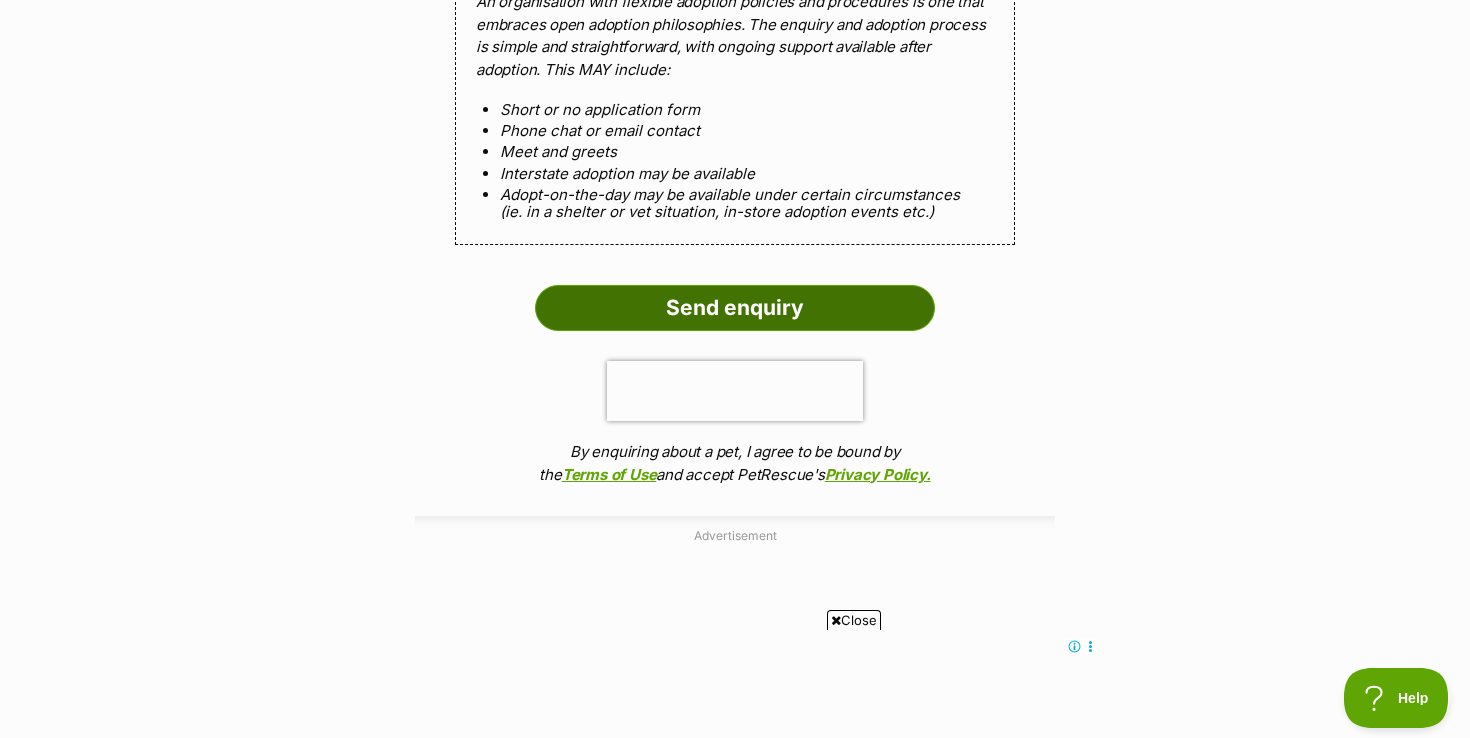 click on "Send enquiry" at bounding box center [735, 308] 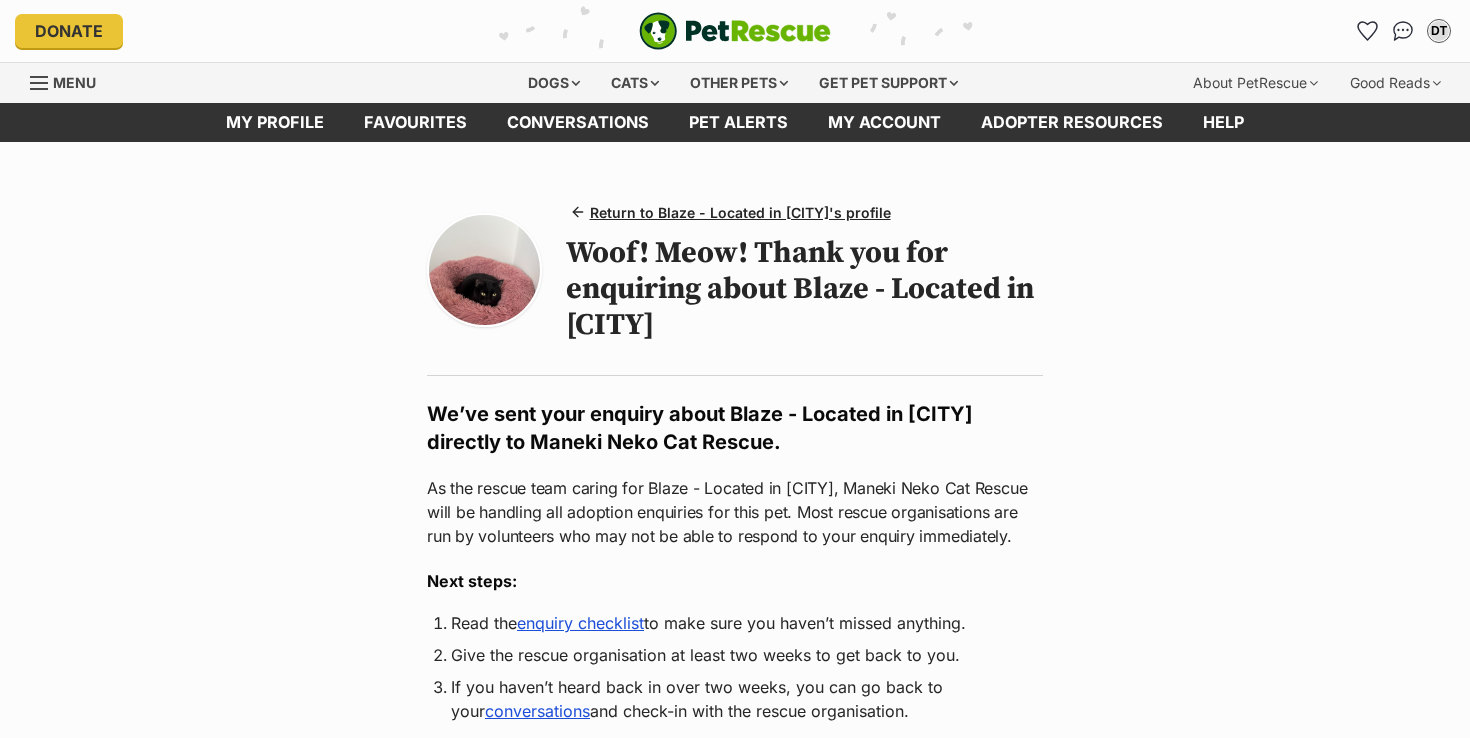 scroll, scrollTop: 0, scrollLeft: 0, axis: both 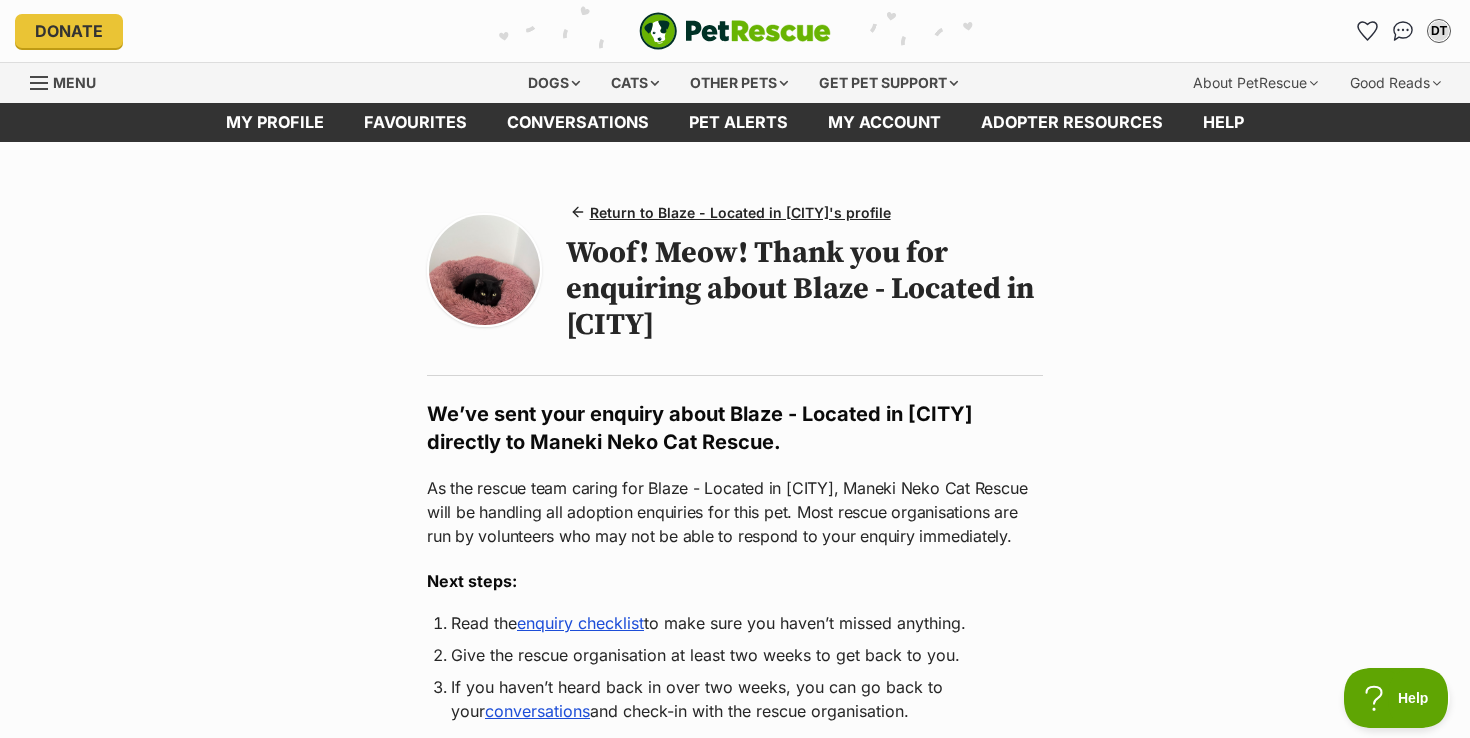 click at bounding box center [735, 31] 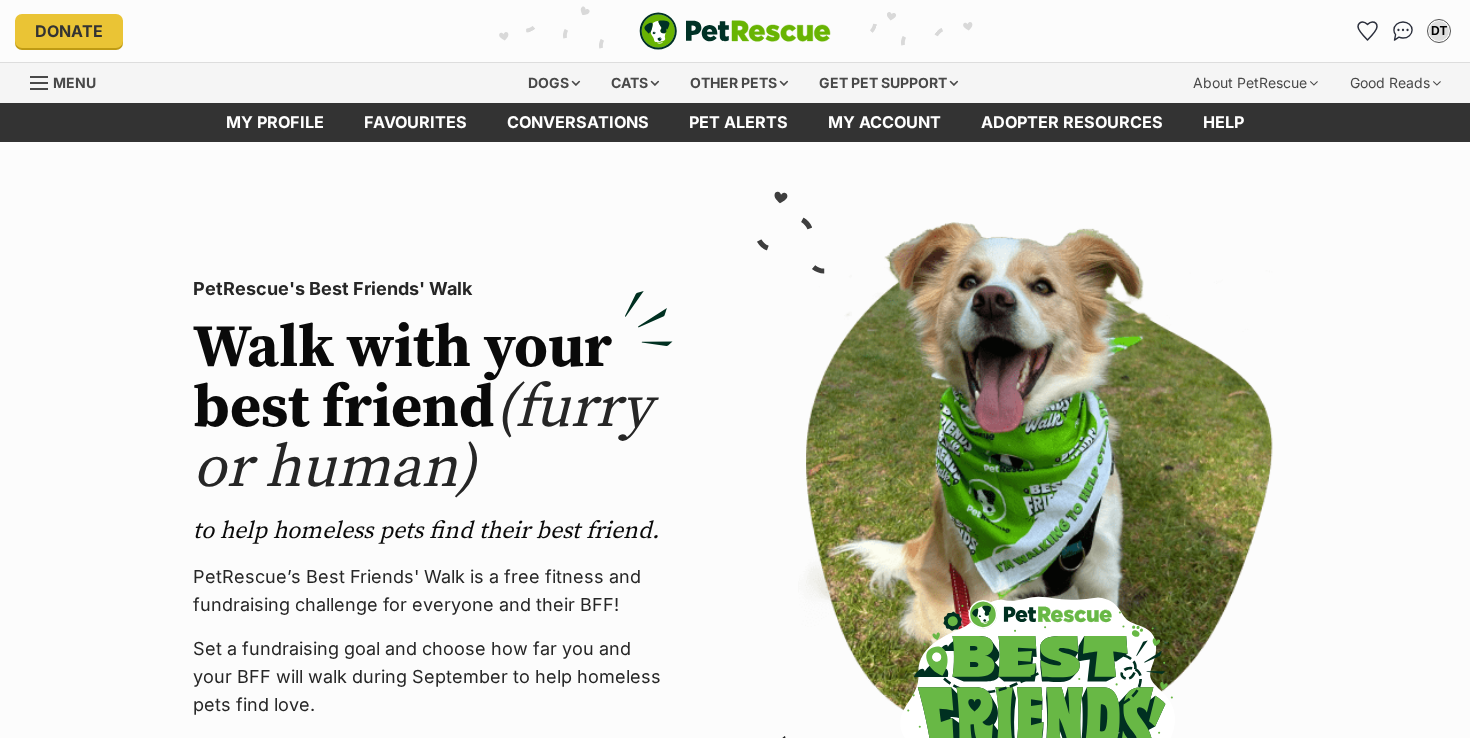 scroll, scrollTop: 0, scrollLeft: 0, axis: both 